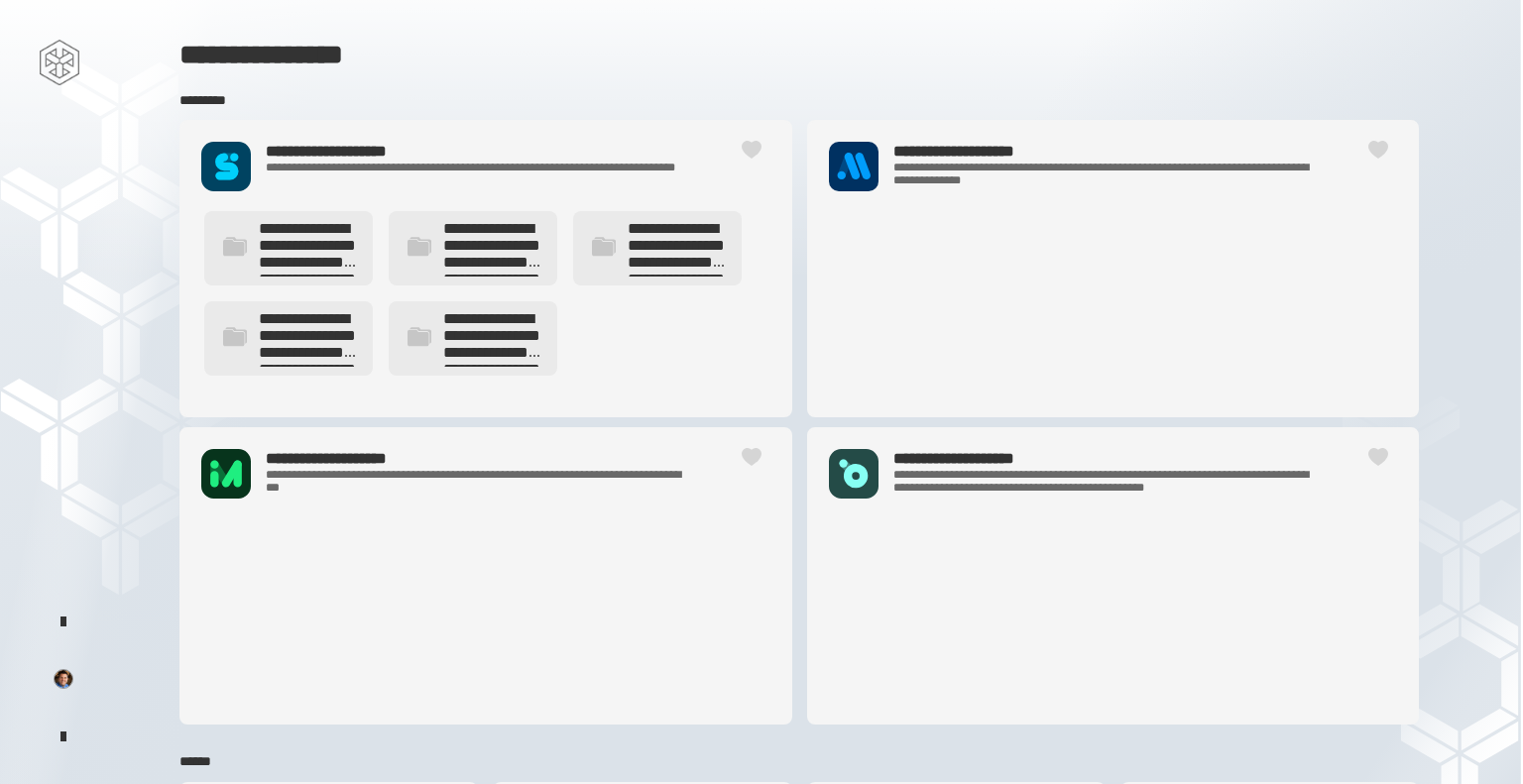 scroll, scrollTop: 0, scrollLeft: 0, axis: both 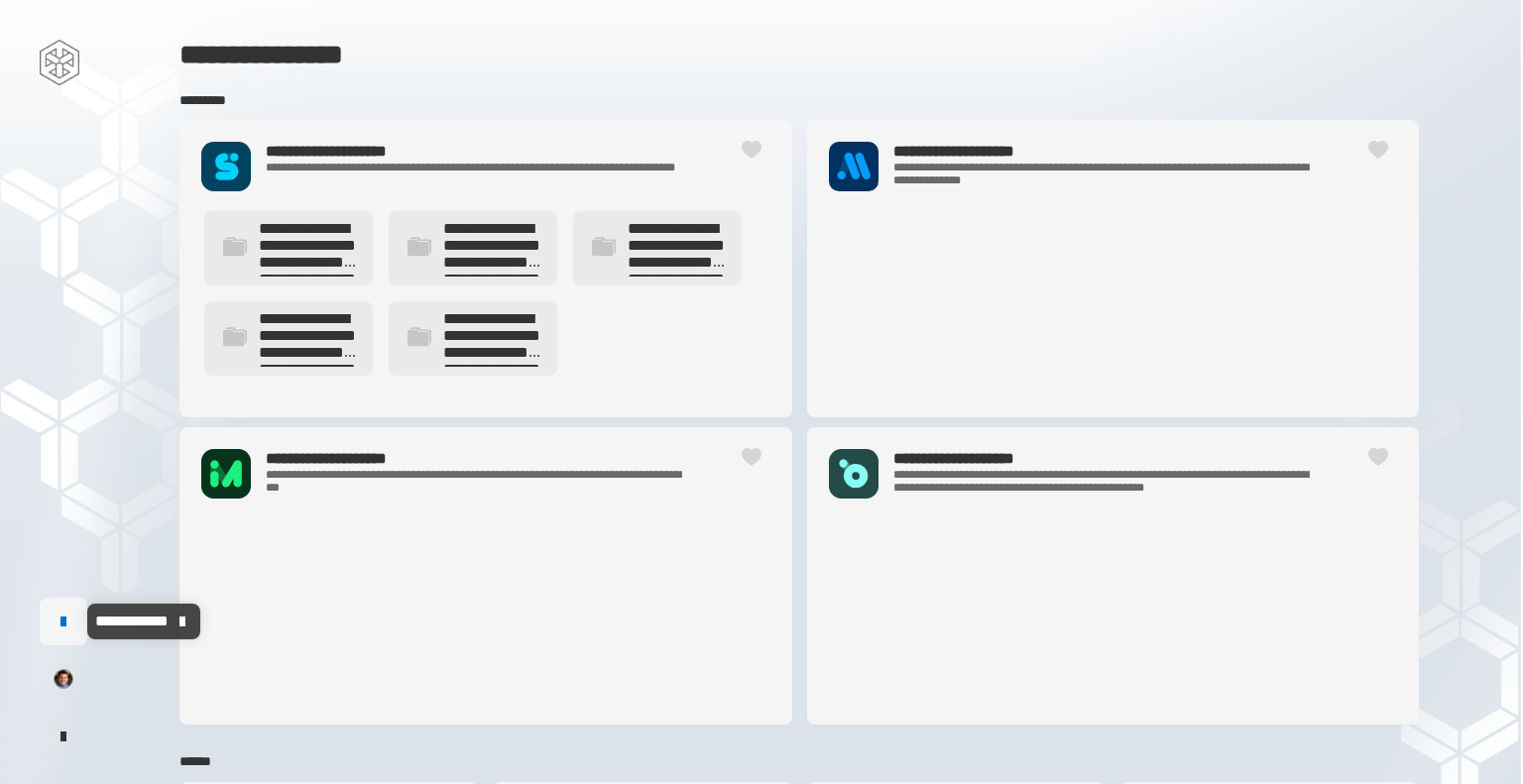 click 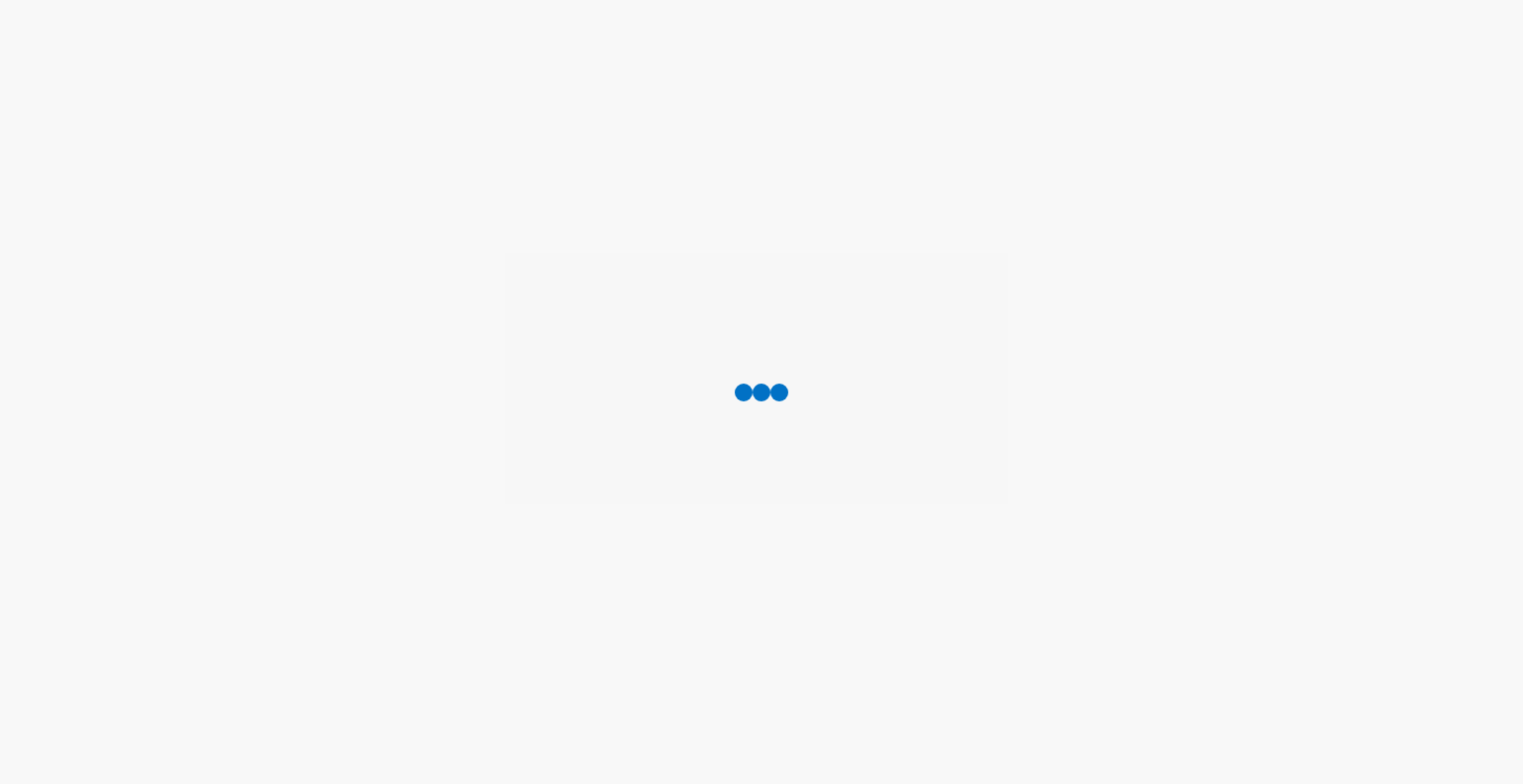 scroll, scrollTop: 0, scrollLeft: 0, axis: both 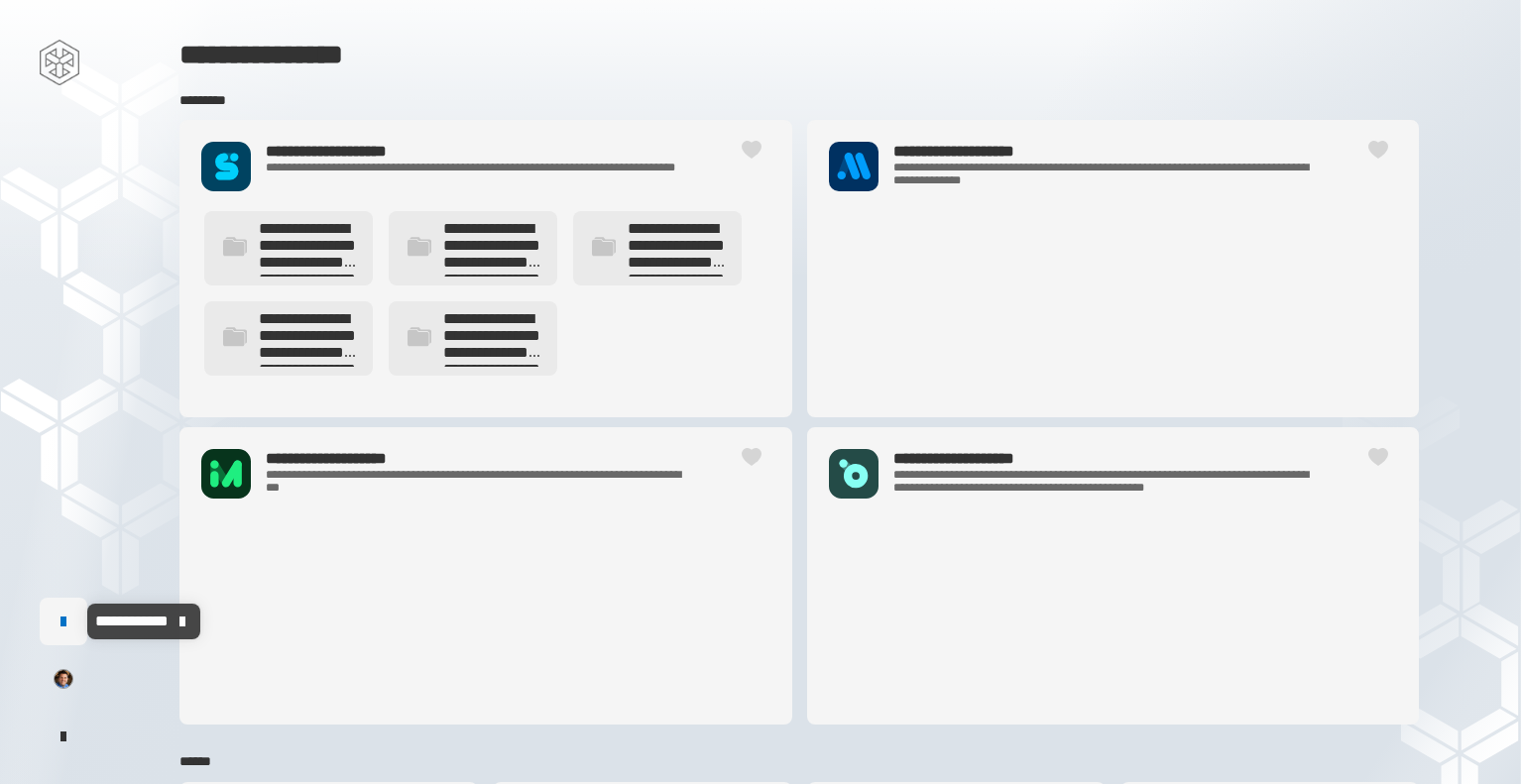 click 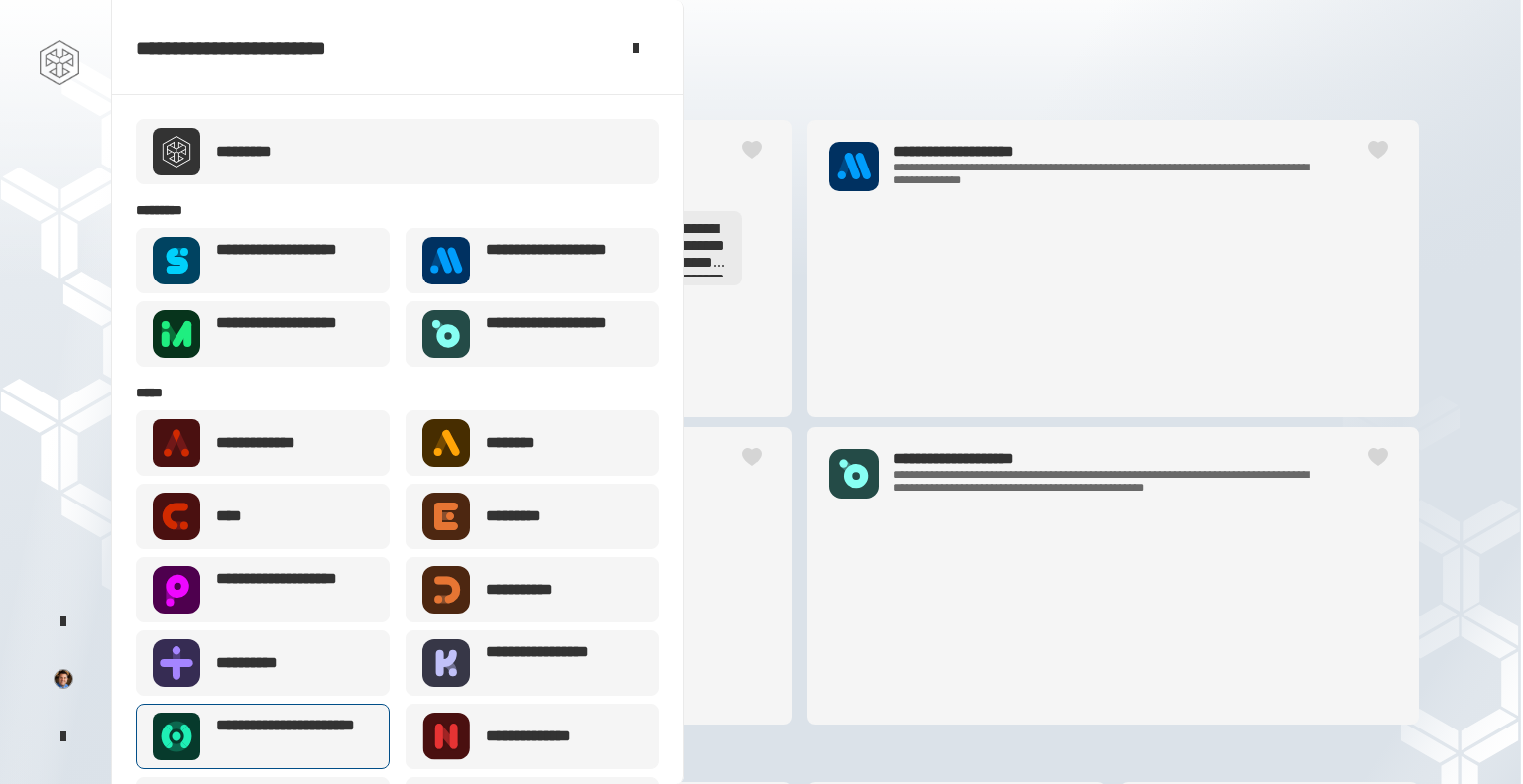 click on "**********" at bounding box center (289, 736) 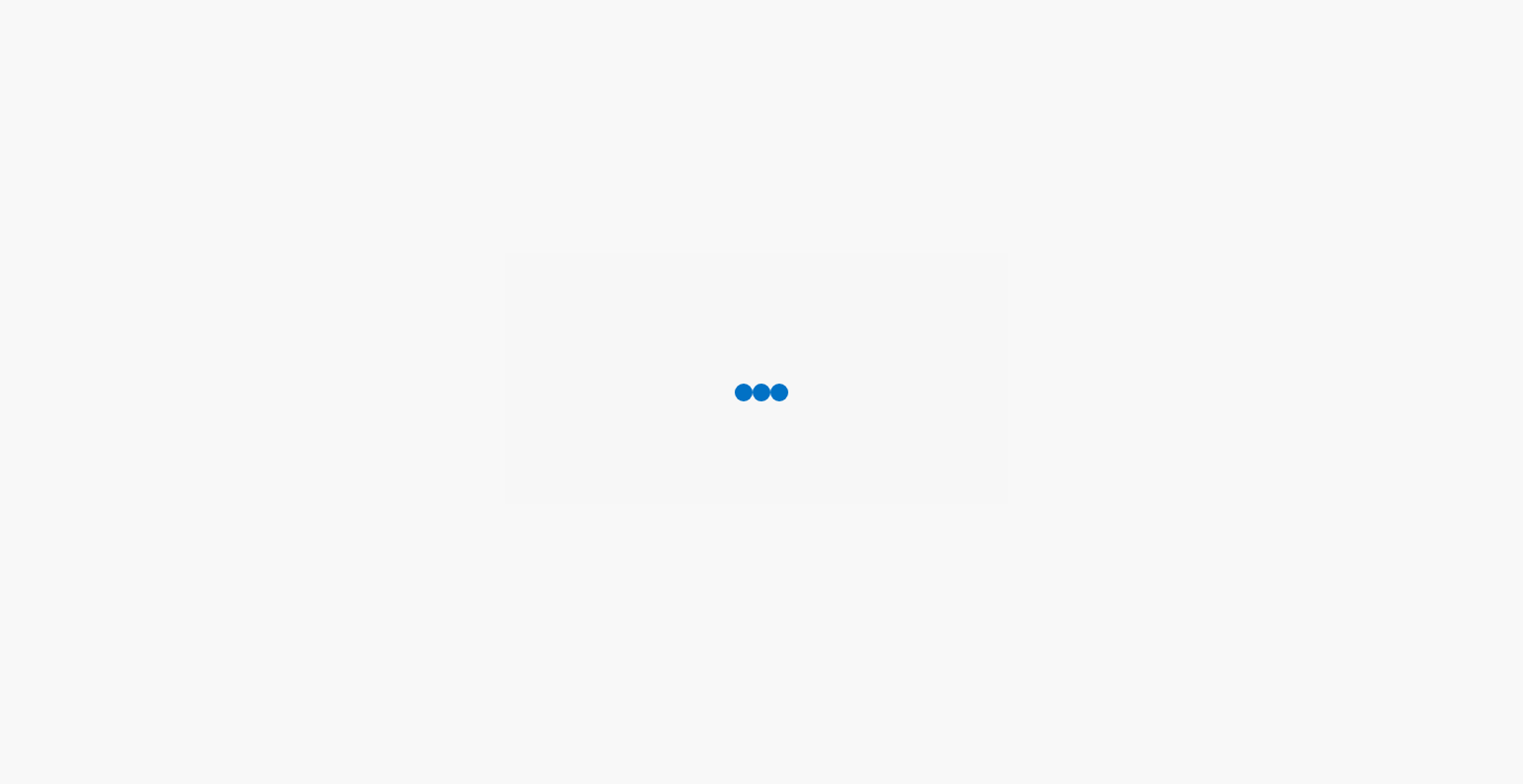 scroll, scrollTop: 0, scrollLeft: 0, axis: both 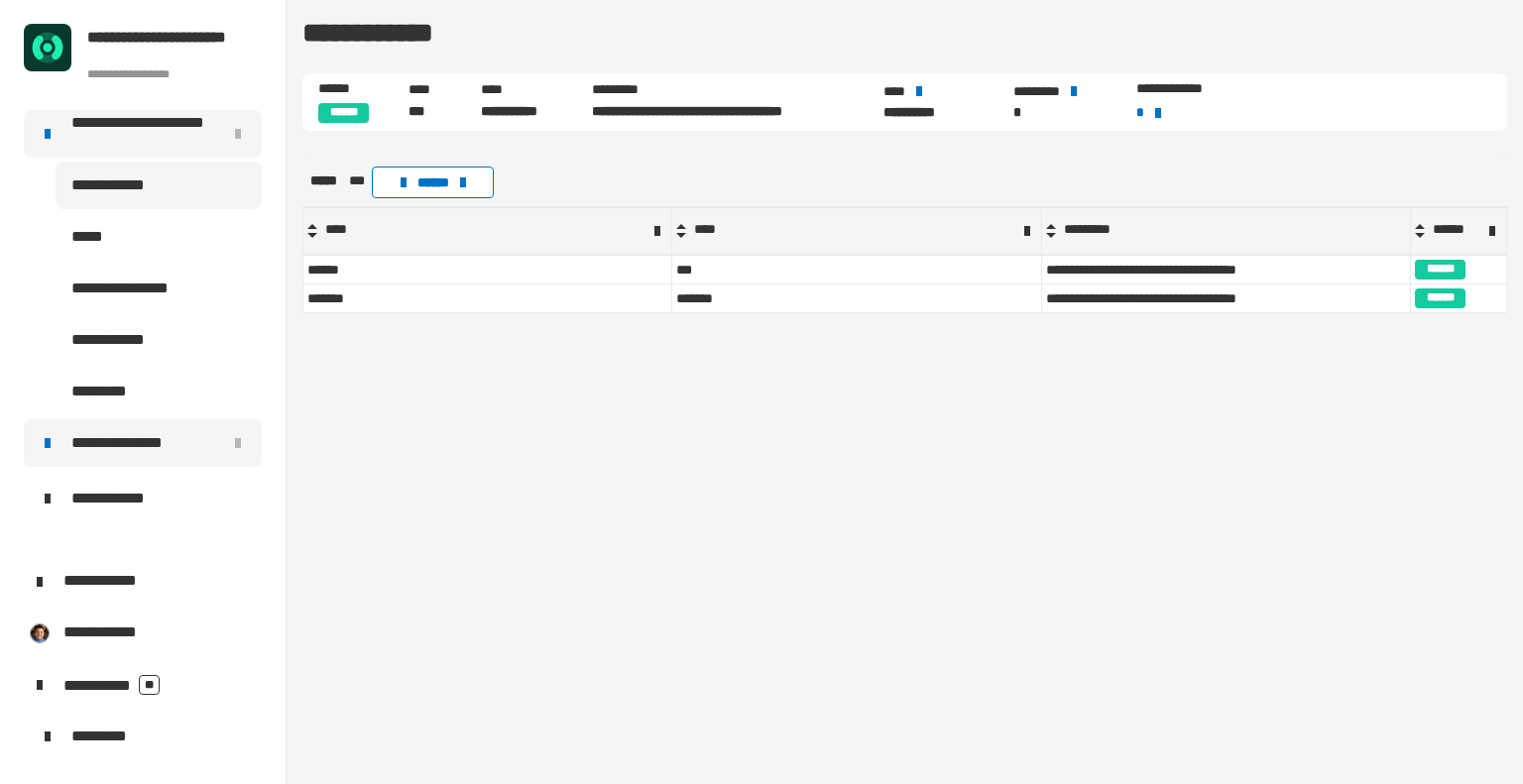 click on "**********" 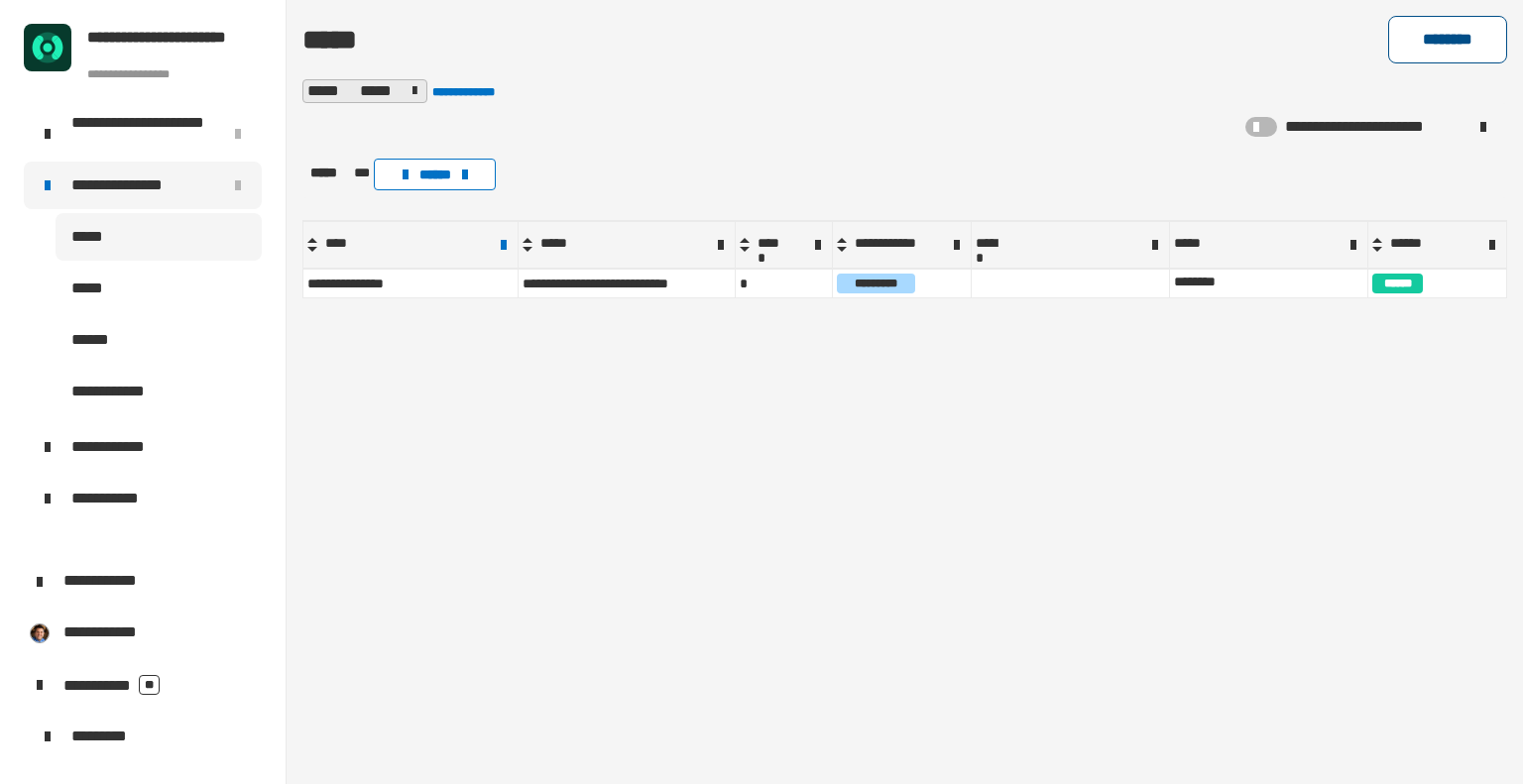 click on "********" 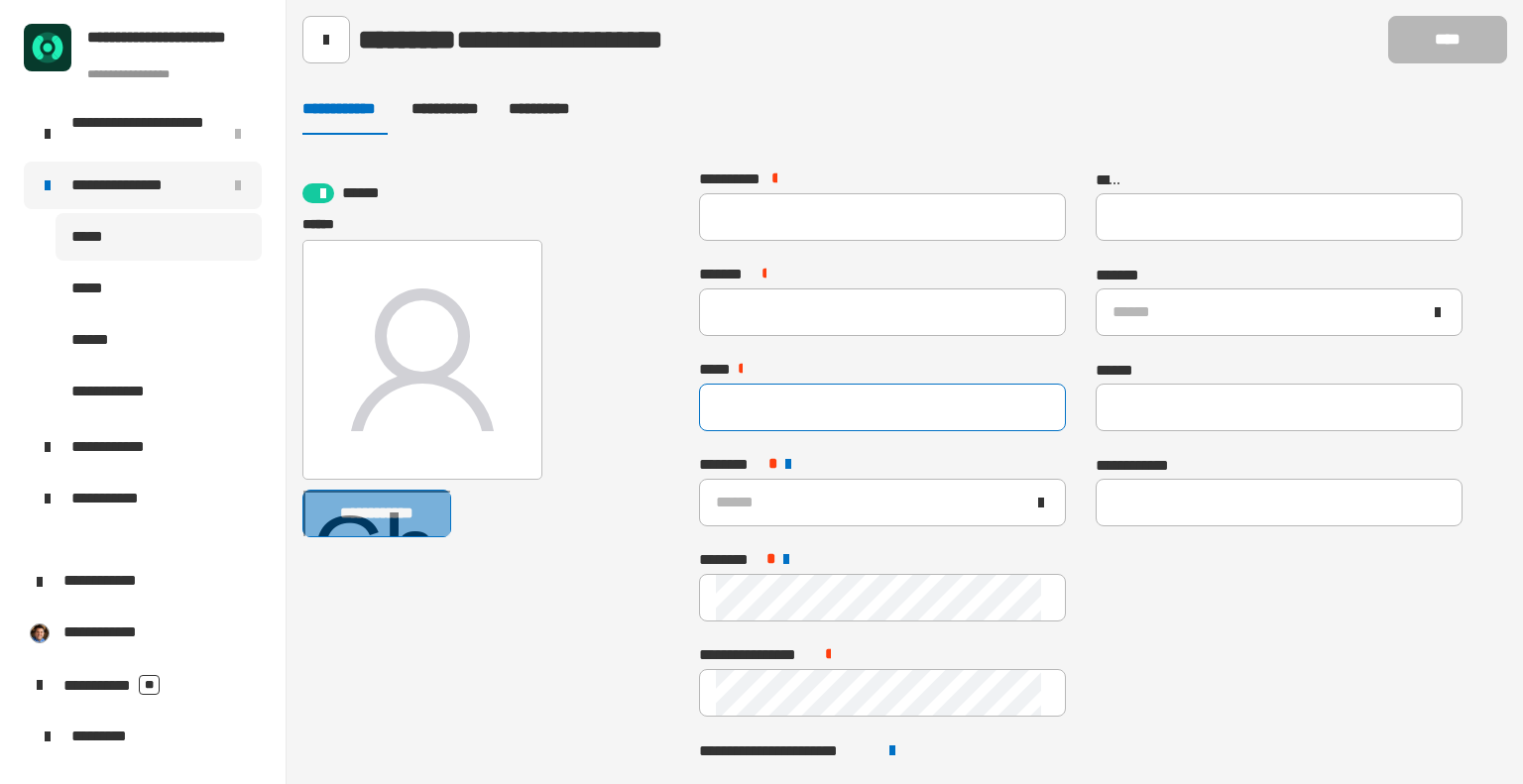 click 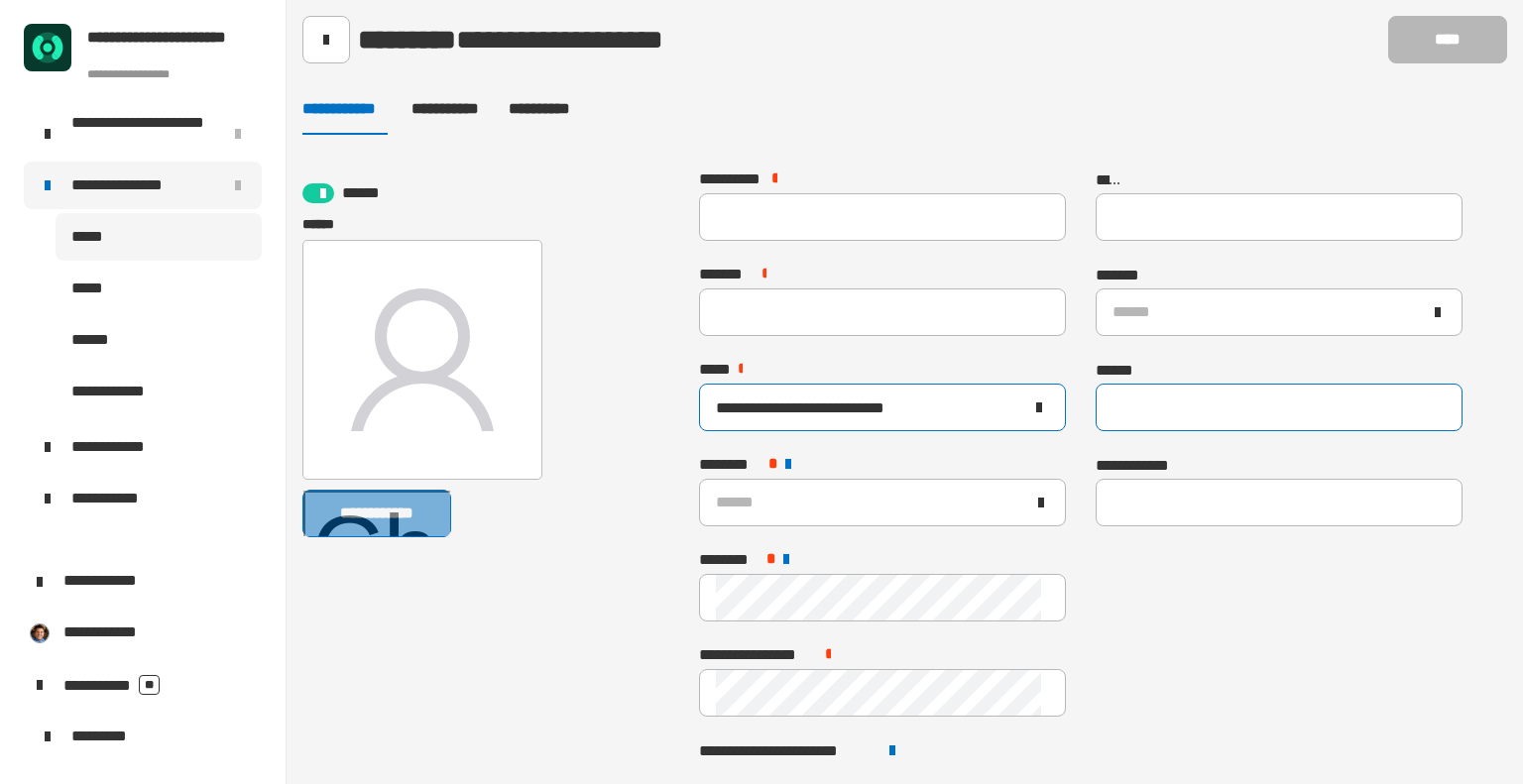 type on "**********" 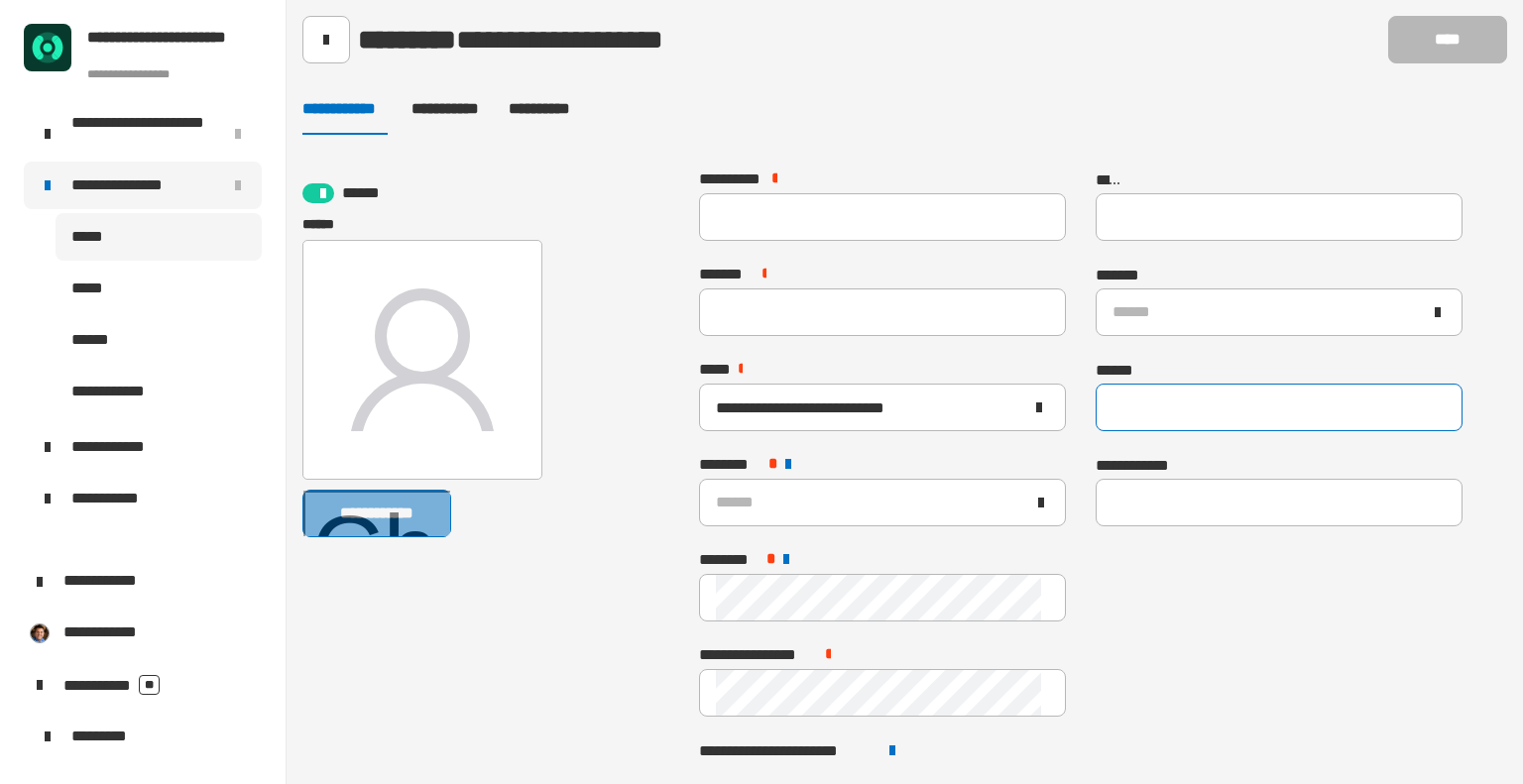 click 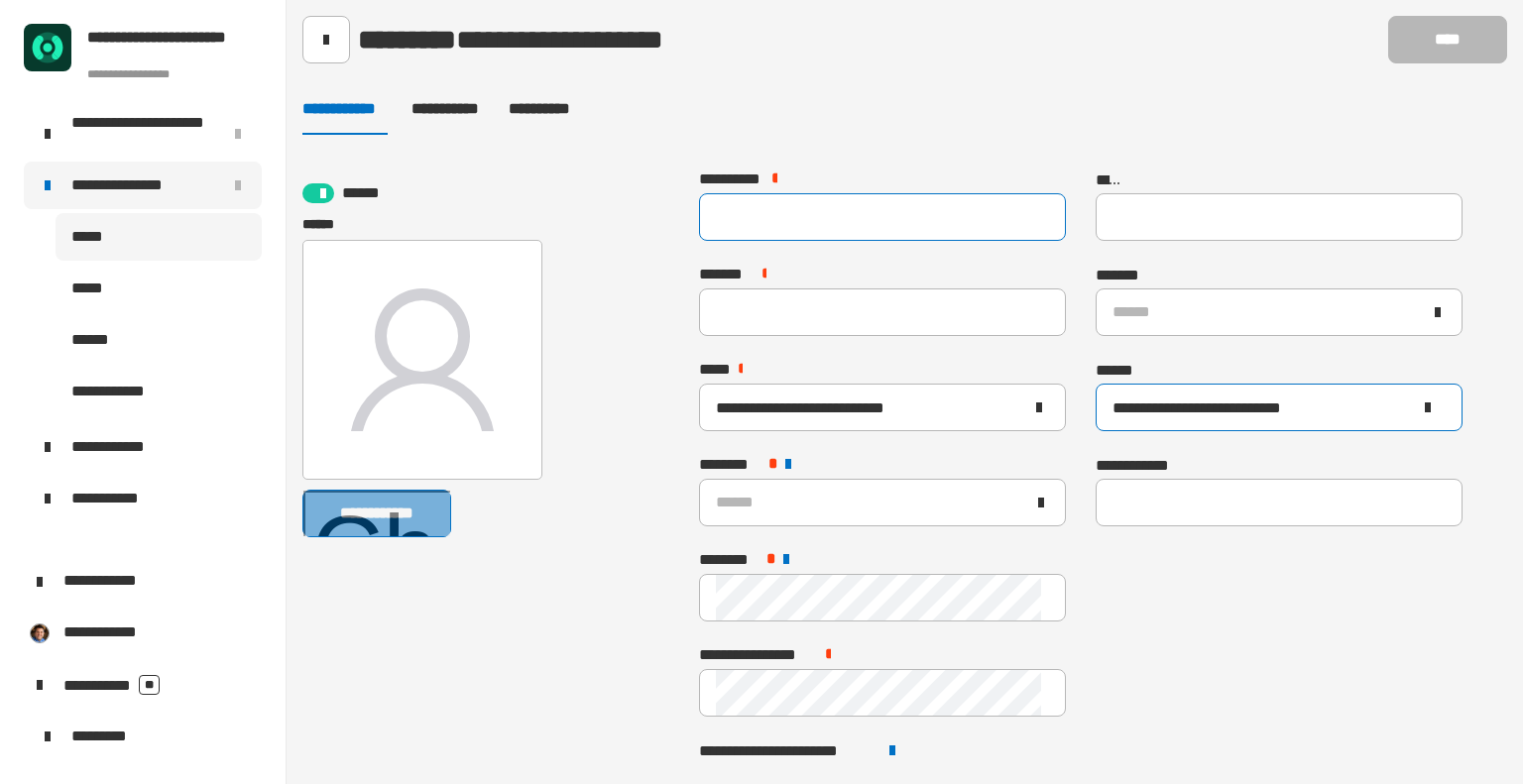 type on "**********" 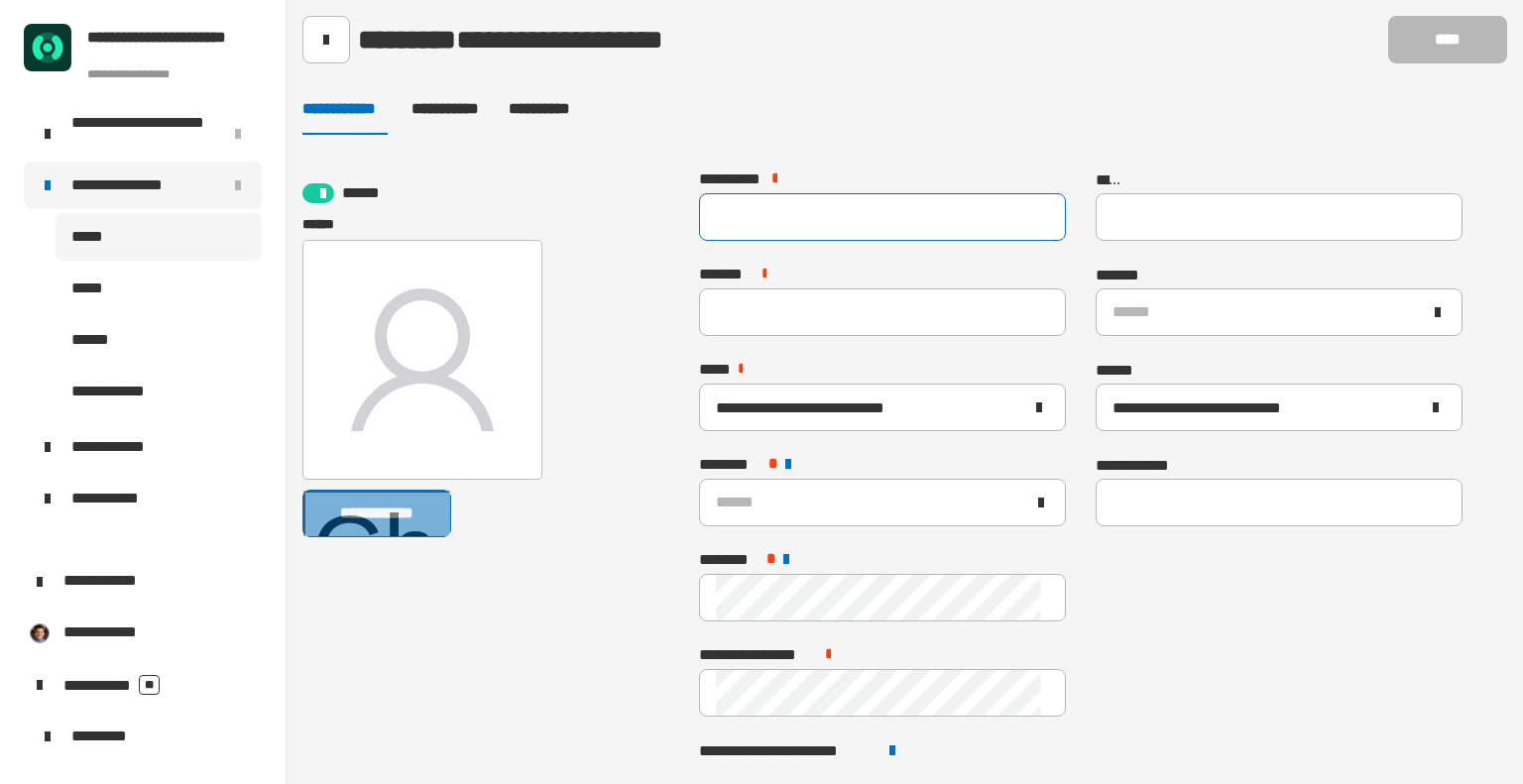 click 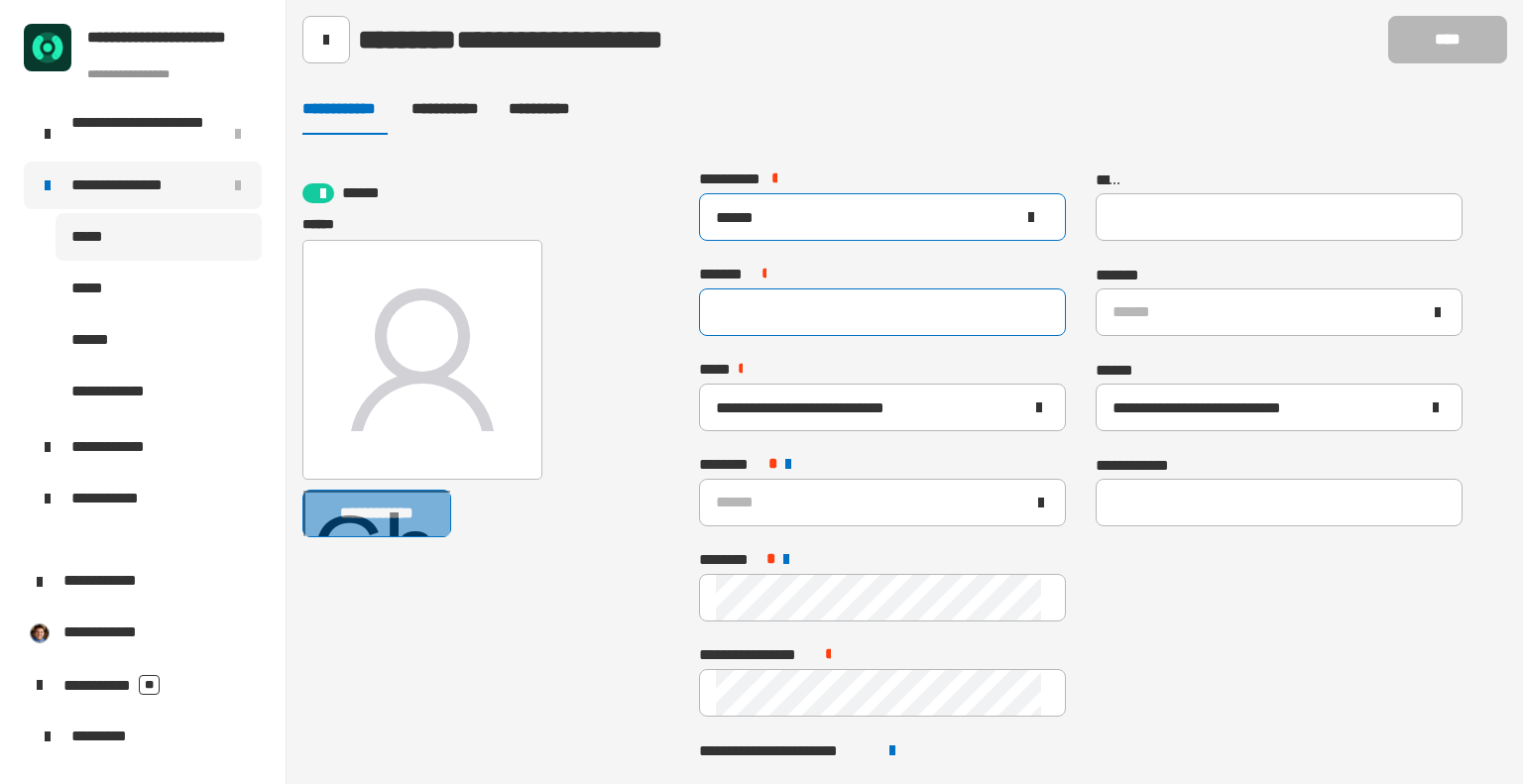 type on "******" 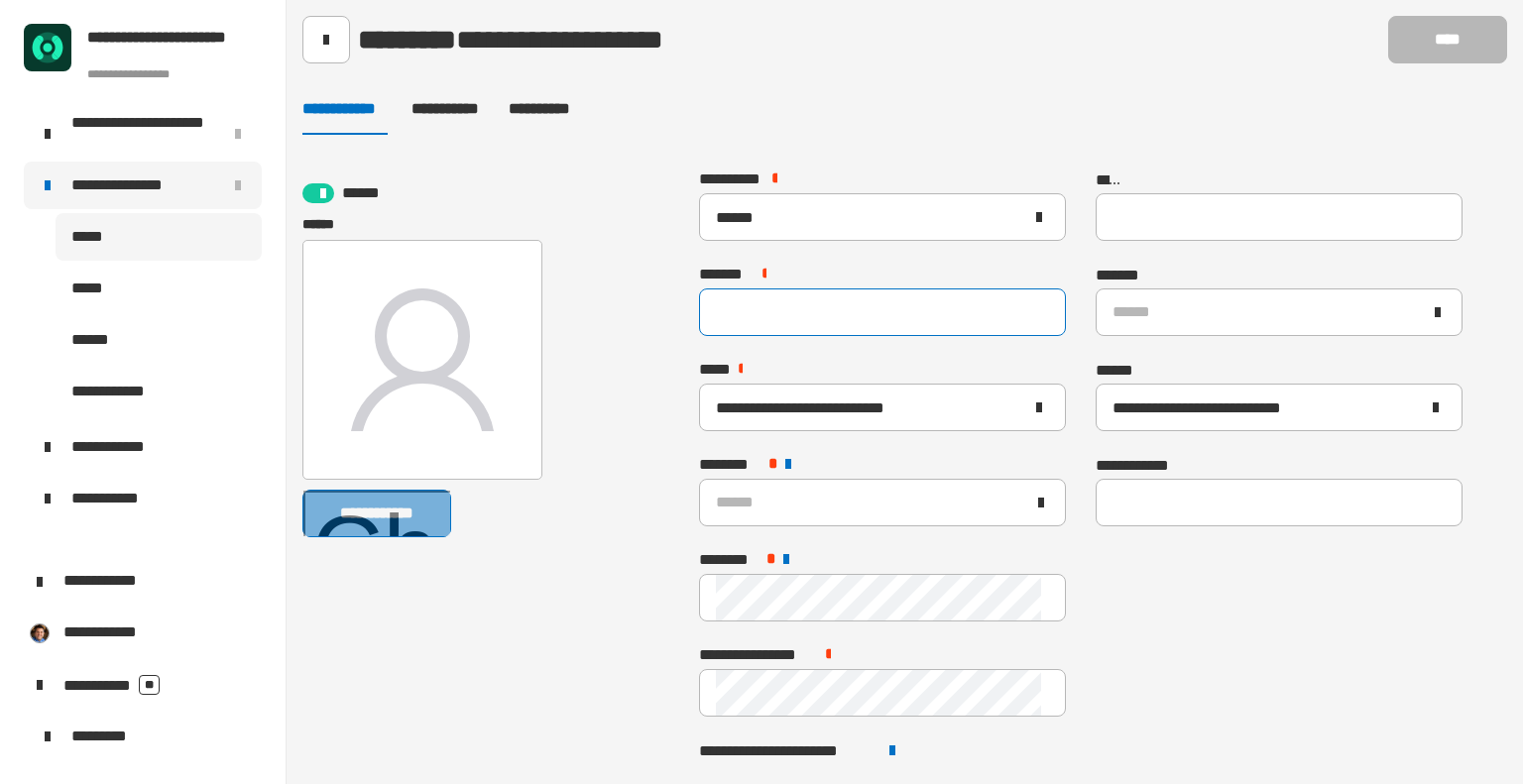 click 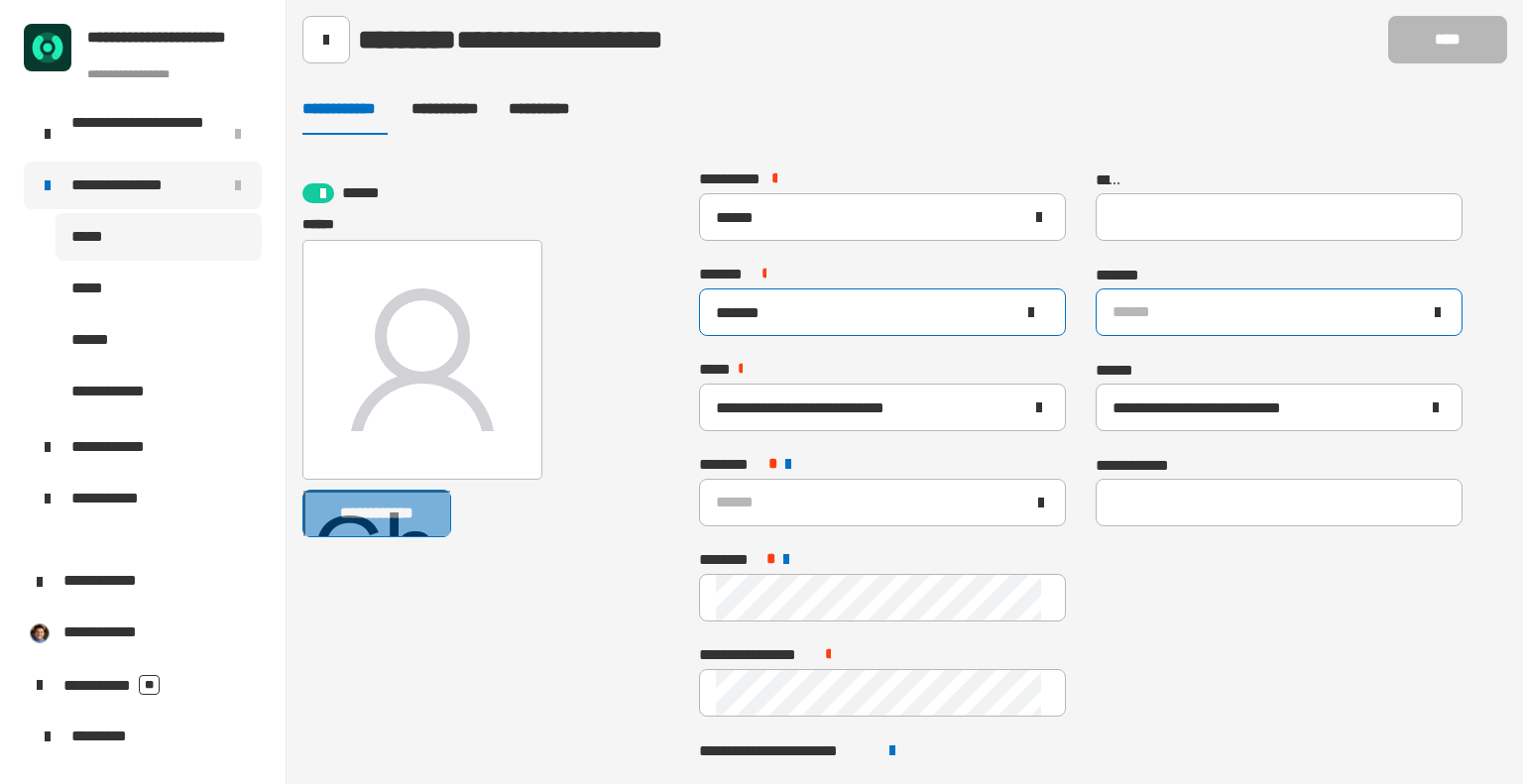 type on "*******" 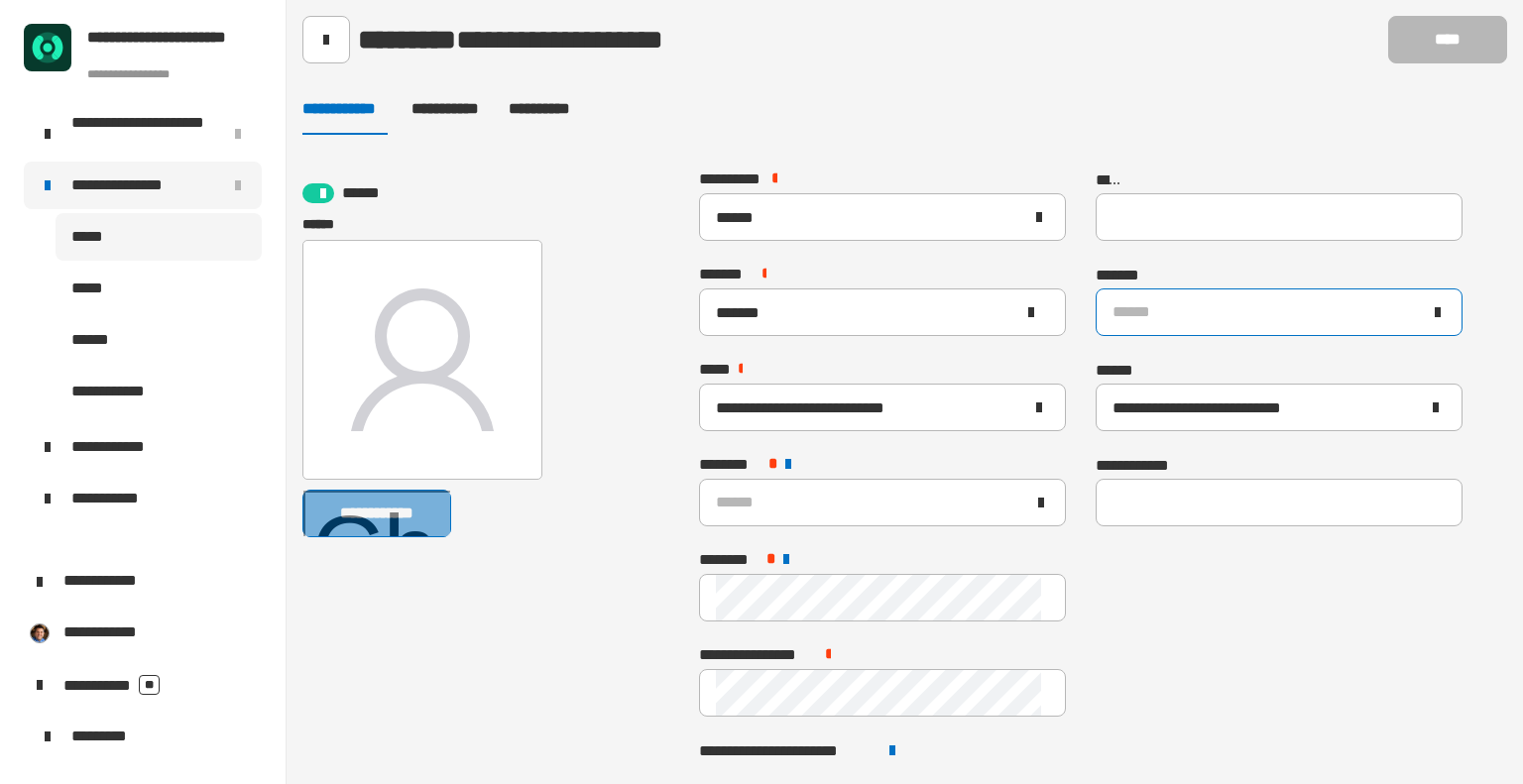 click on "******" 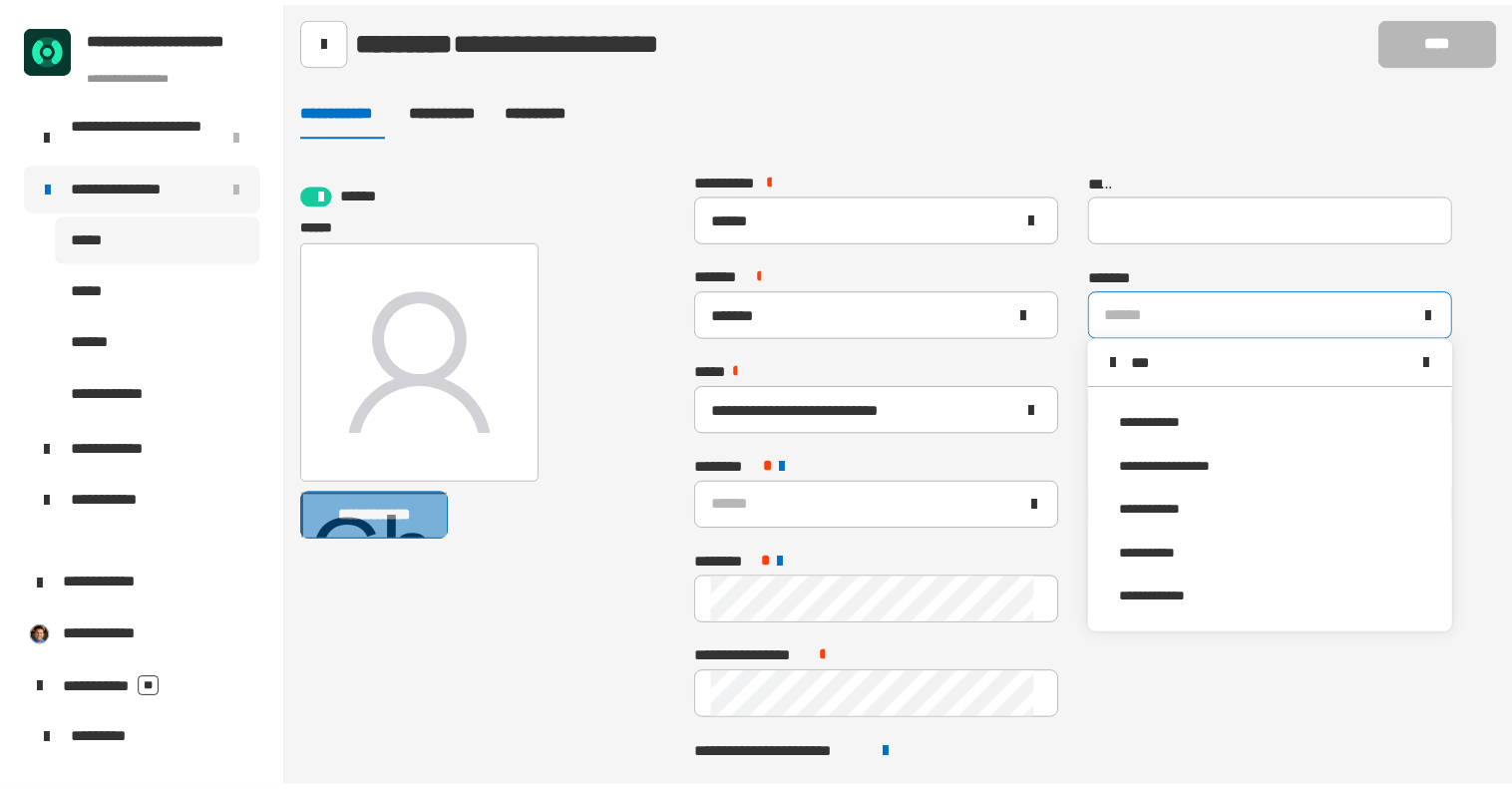 scroll, scrollTop: 0, scrollLeft: 0, axis: both 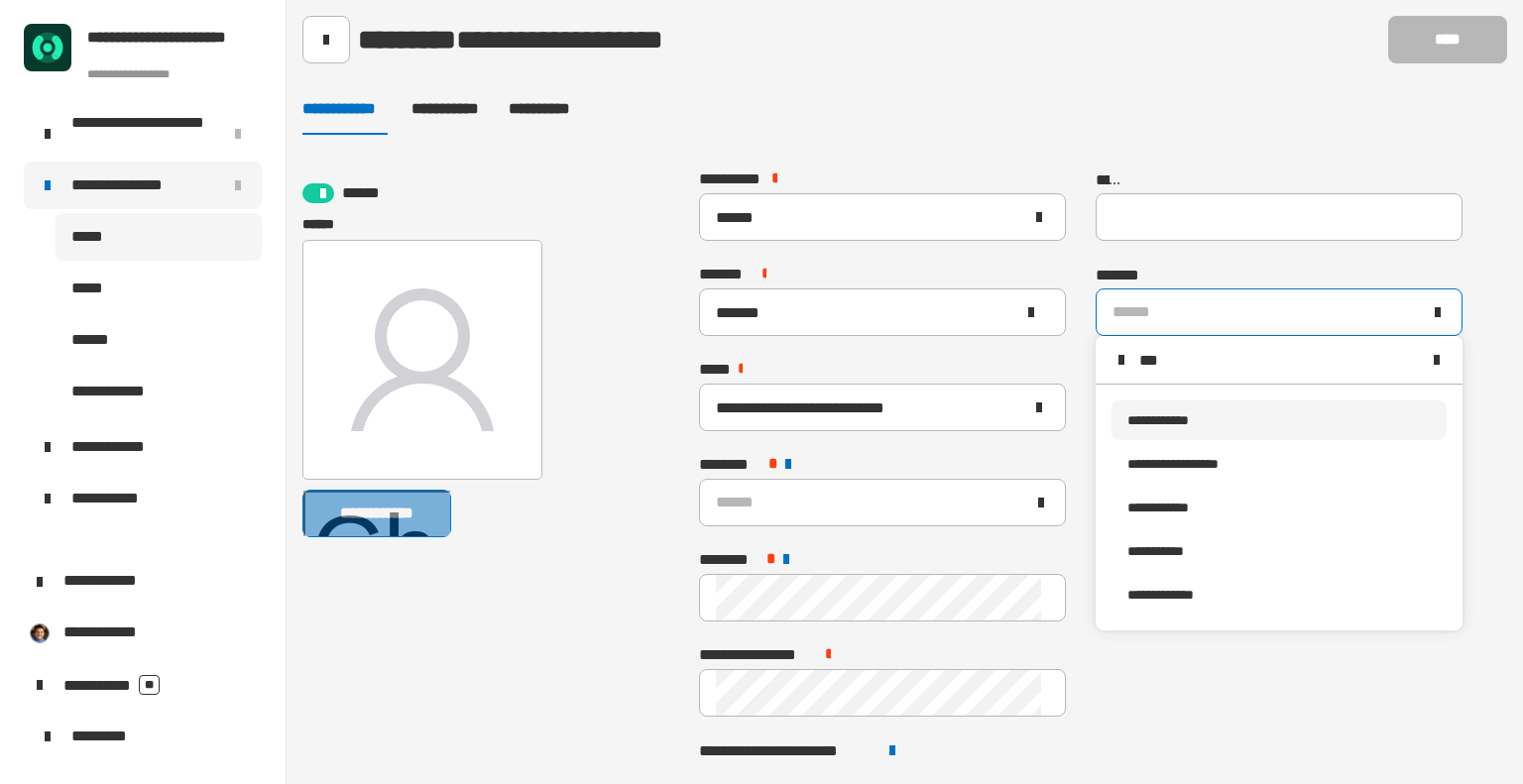 type on "***" 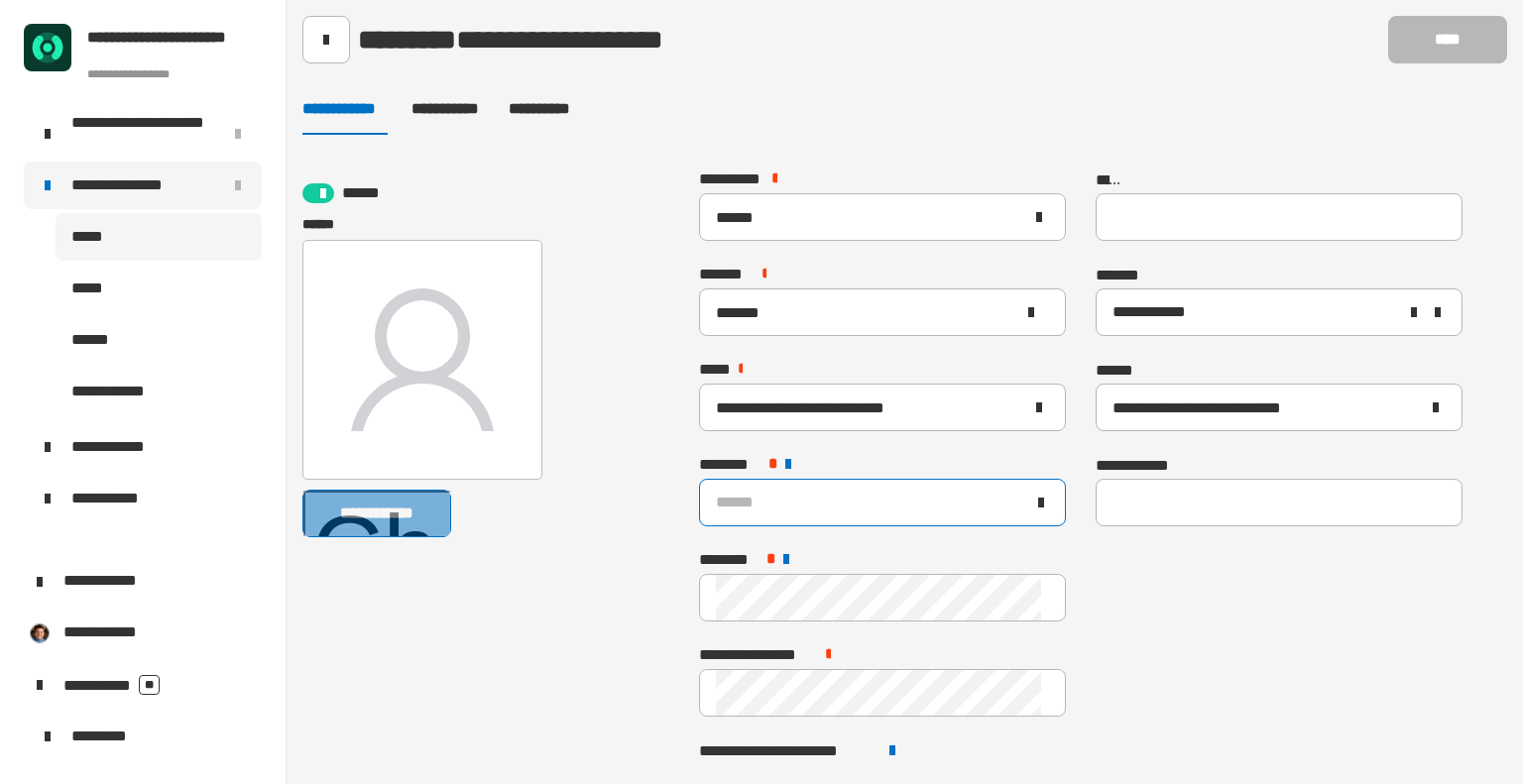 click on "******" 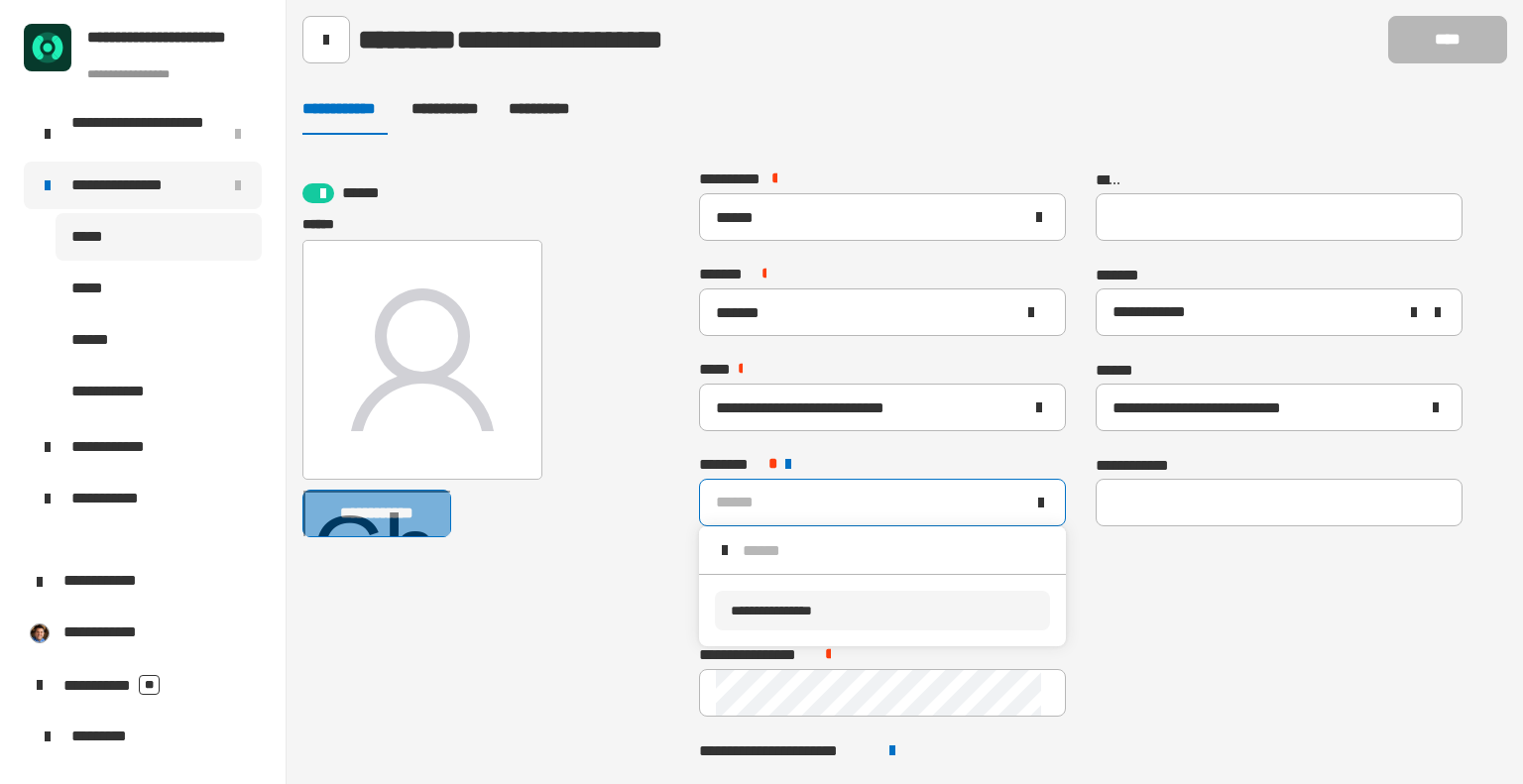 click on "**********" at bounding box center (882, 611) 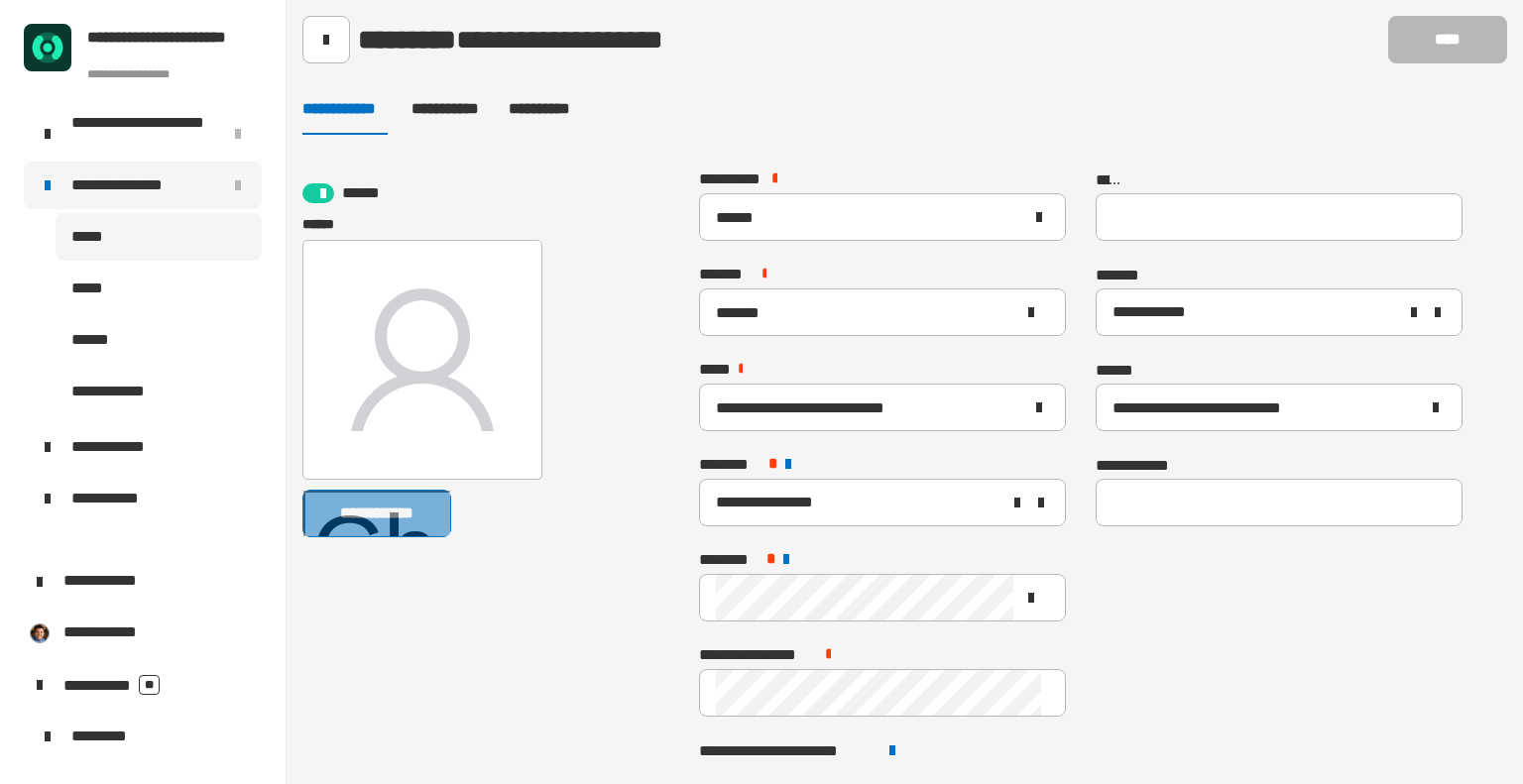 drag, startPoint x: 598, startPoint y: 706, endPoint x: 650, endPoint y: 717, distance: 53.150729 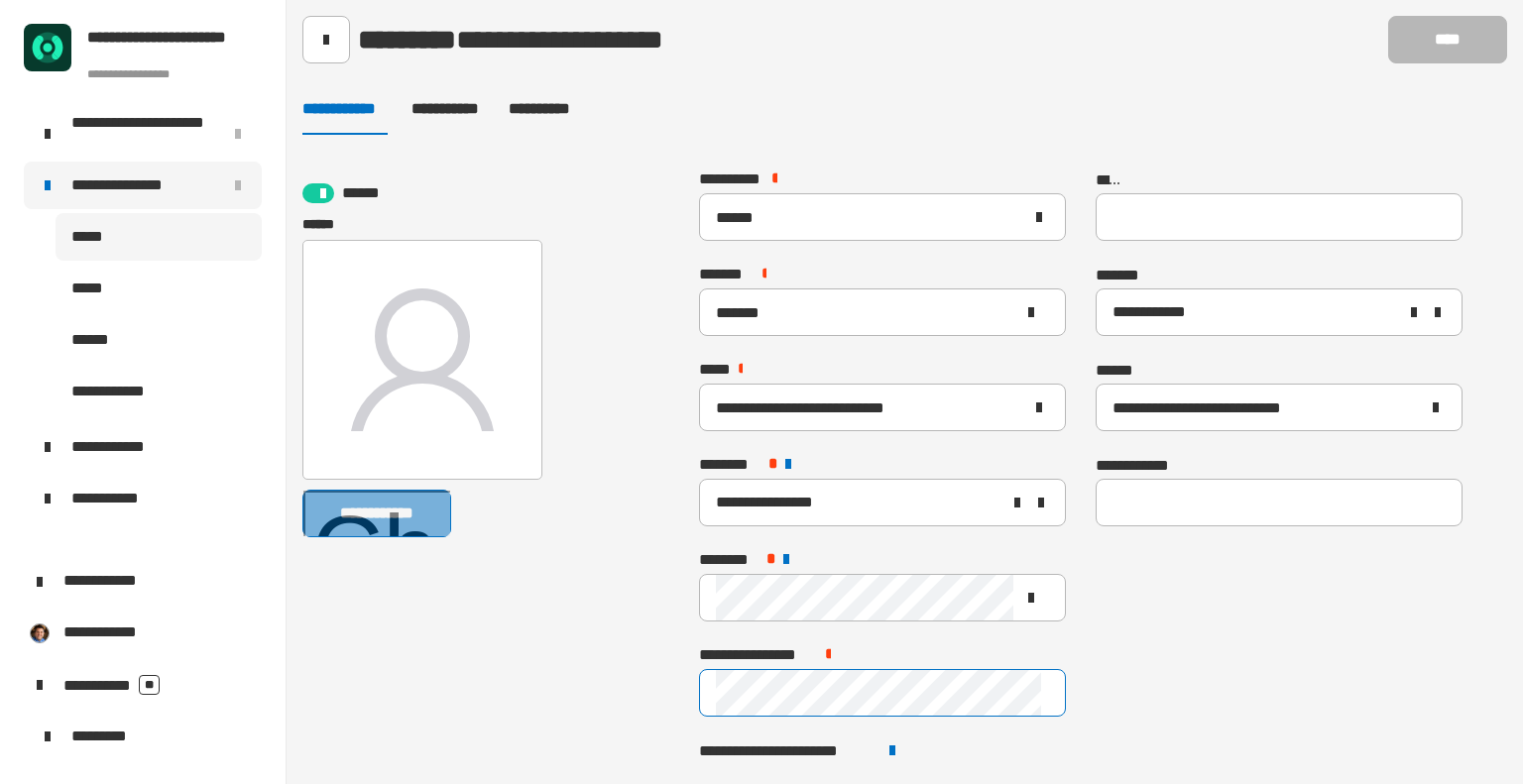 click 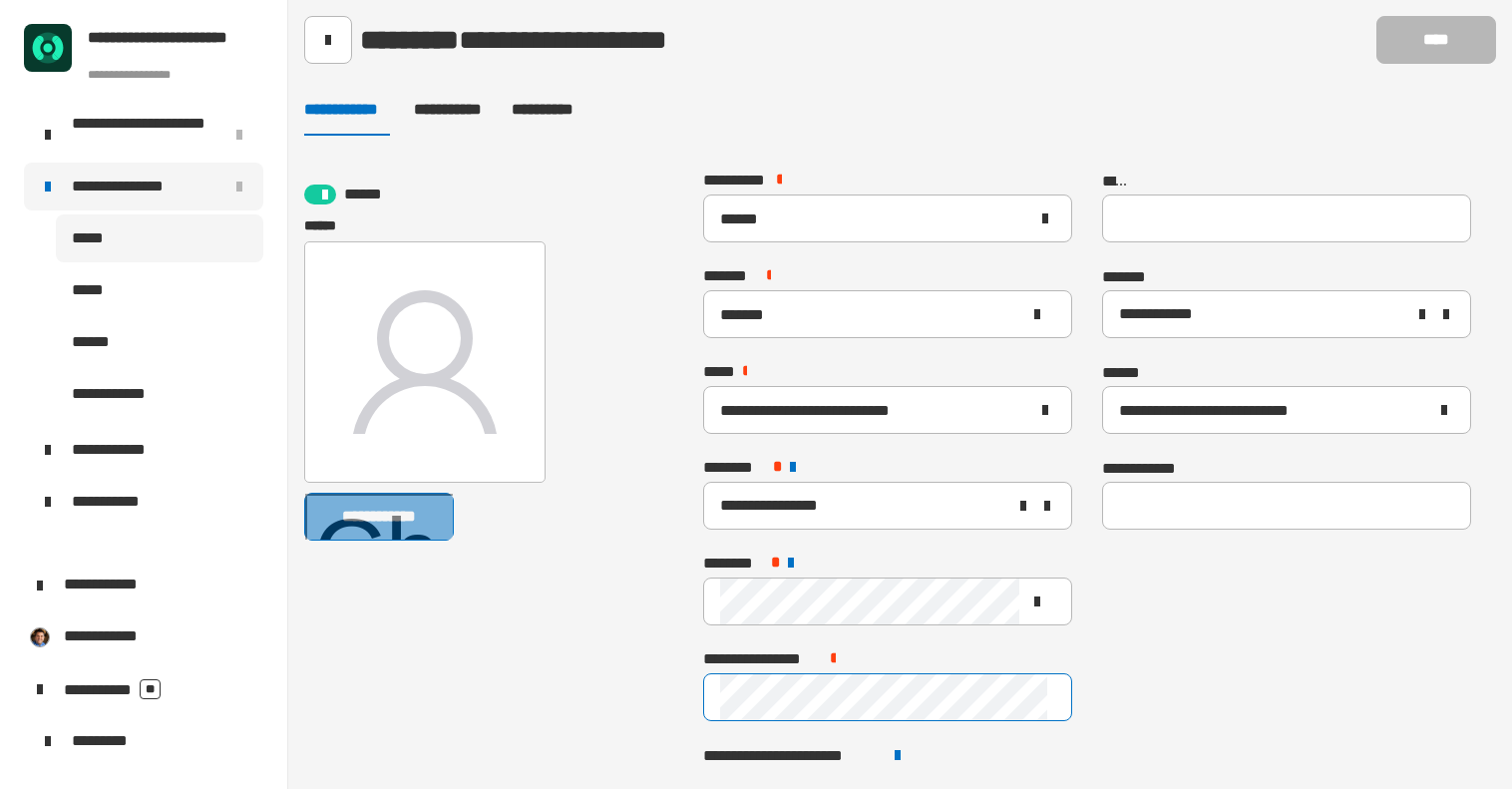 scroll, scrollTop: 83, scrollLeft: 0, axis: vertical 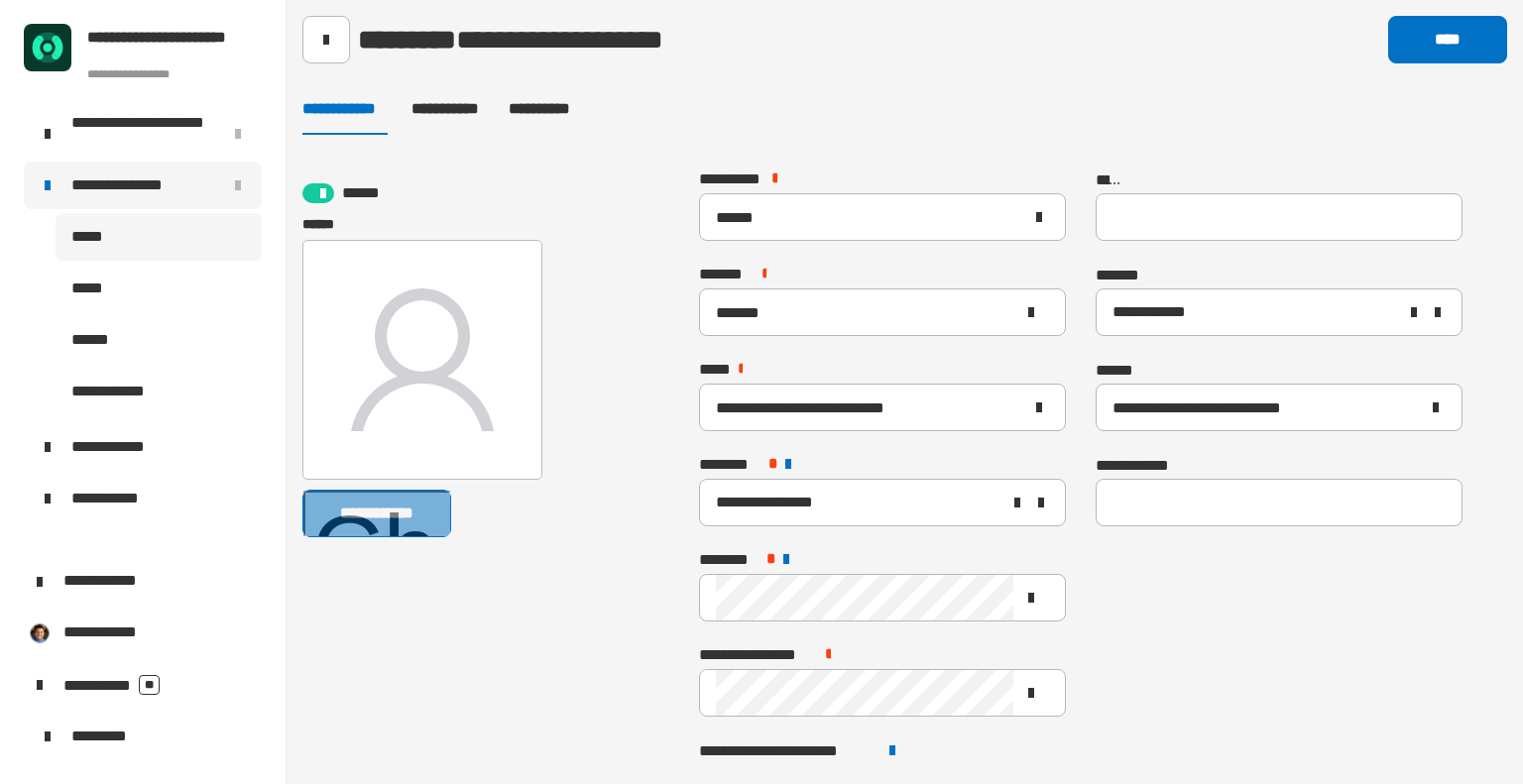 click on "**********" 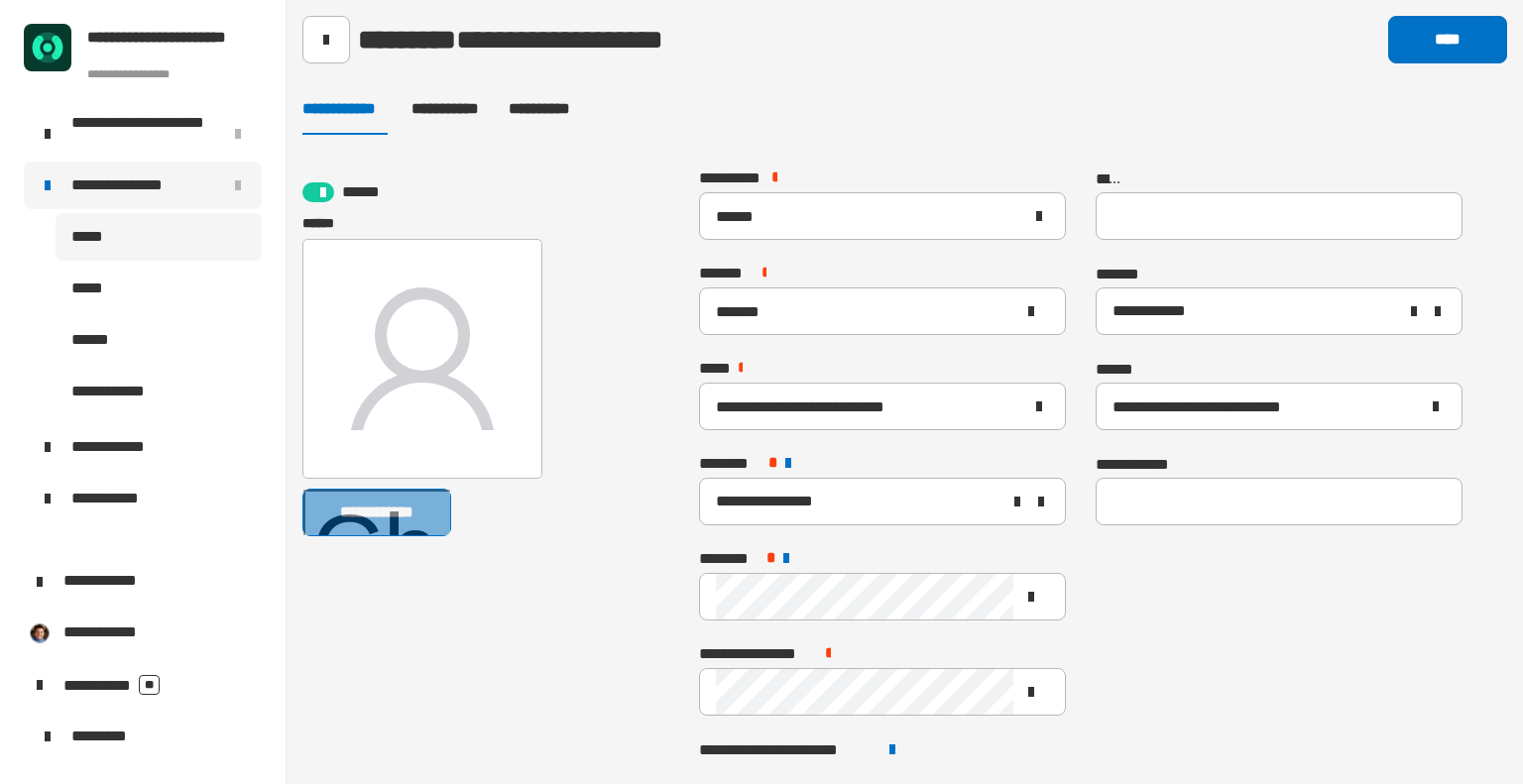 scroll, scrollTop: 0, scrollLeft: 0, axis: both 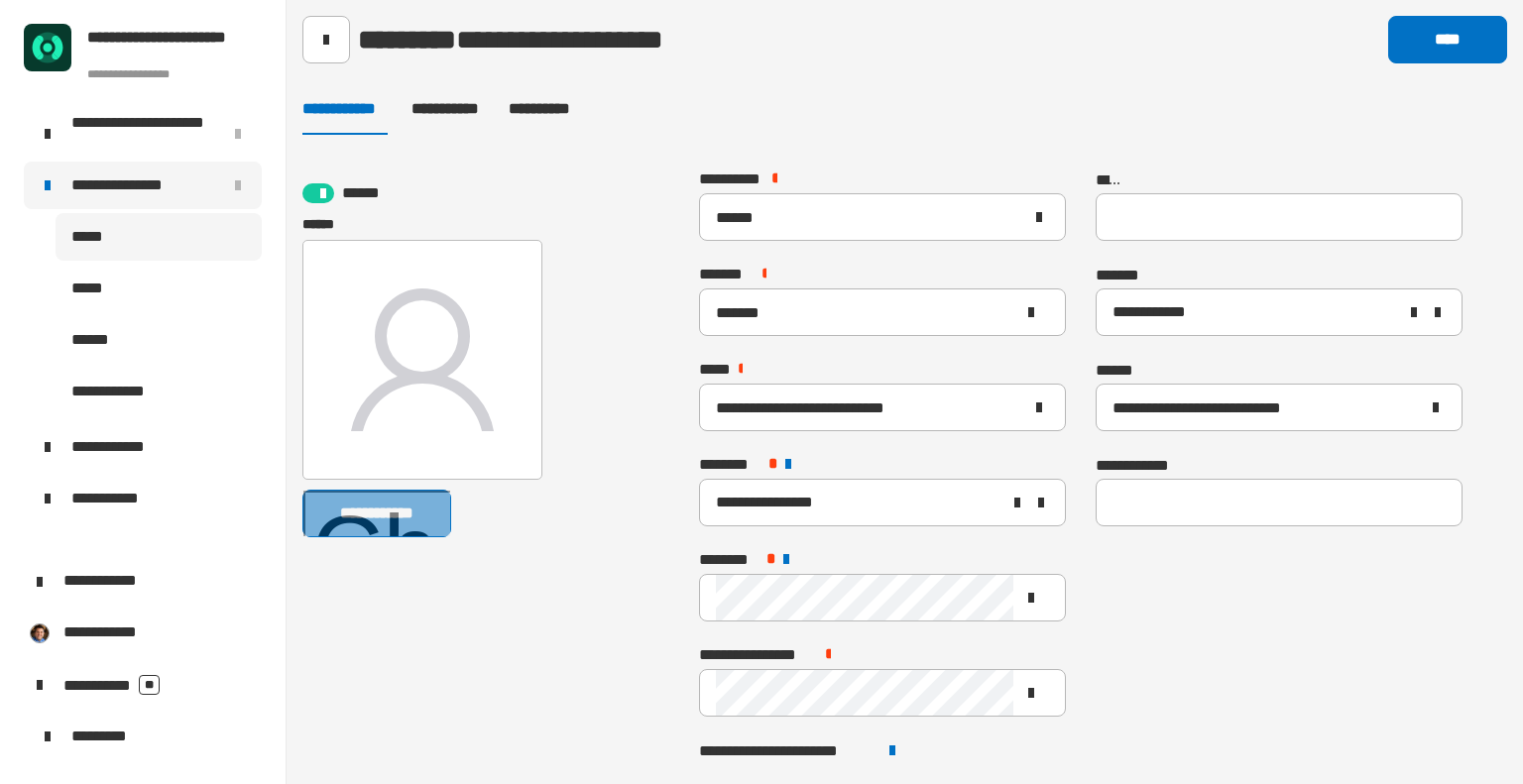 click on "**********" 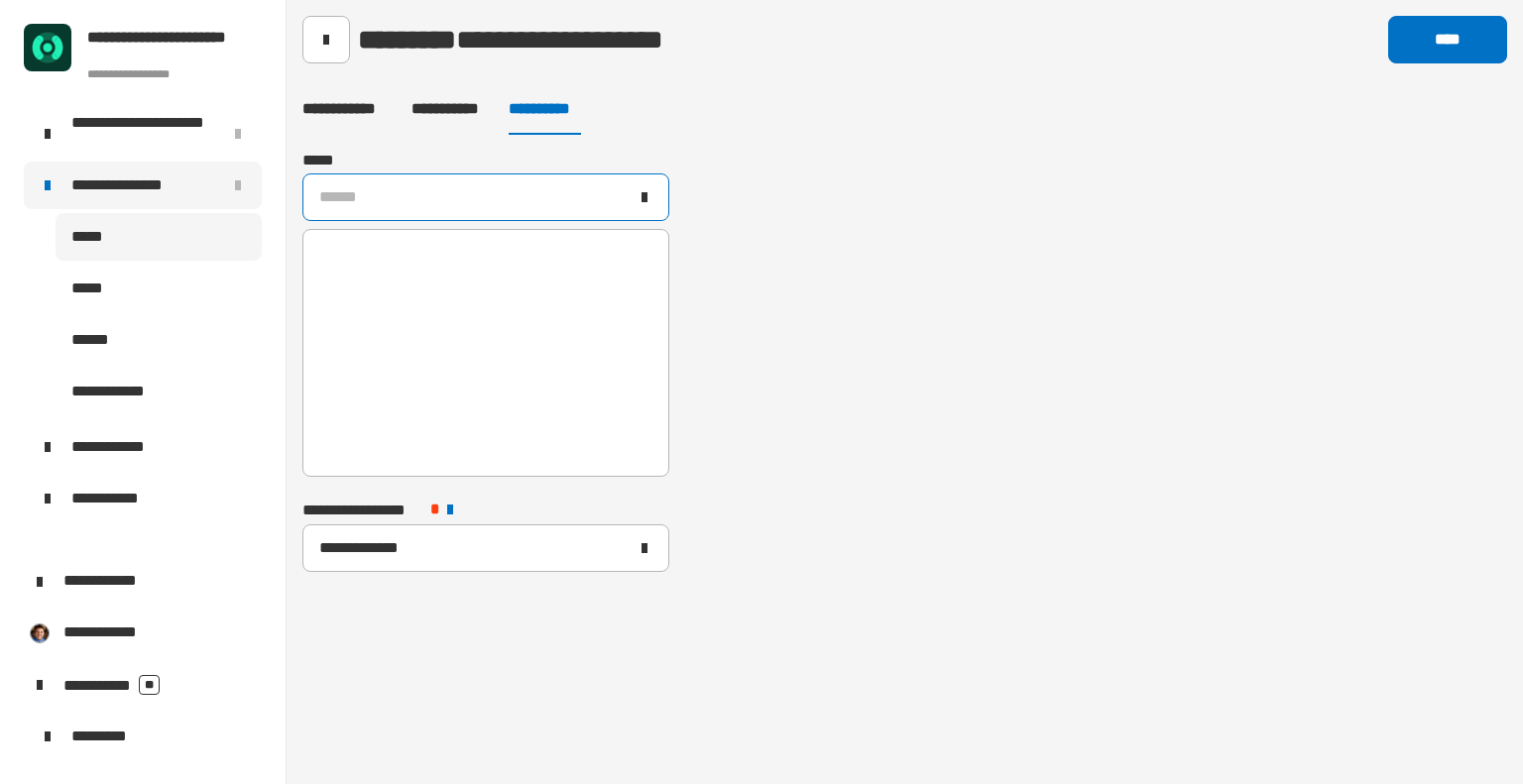 click on "******" 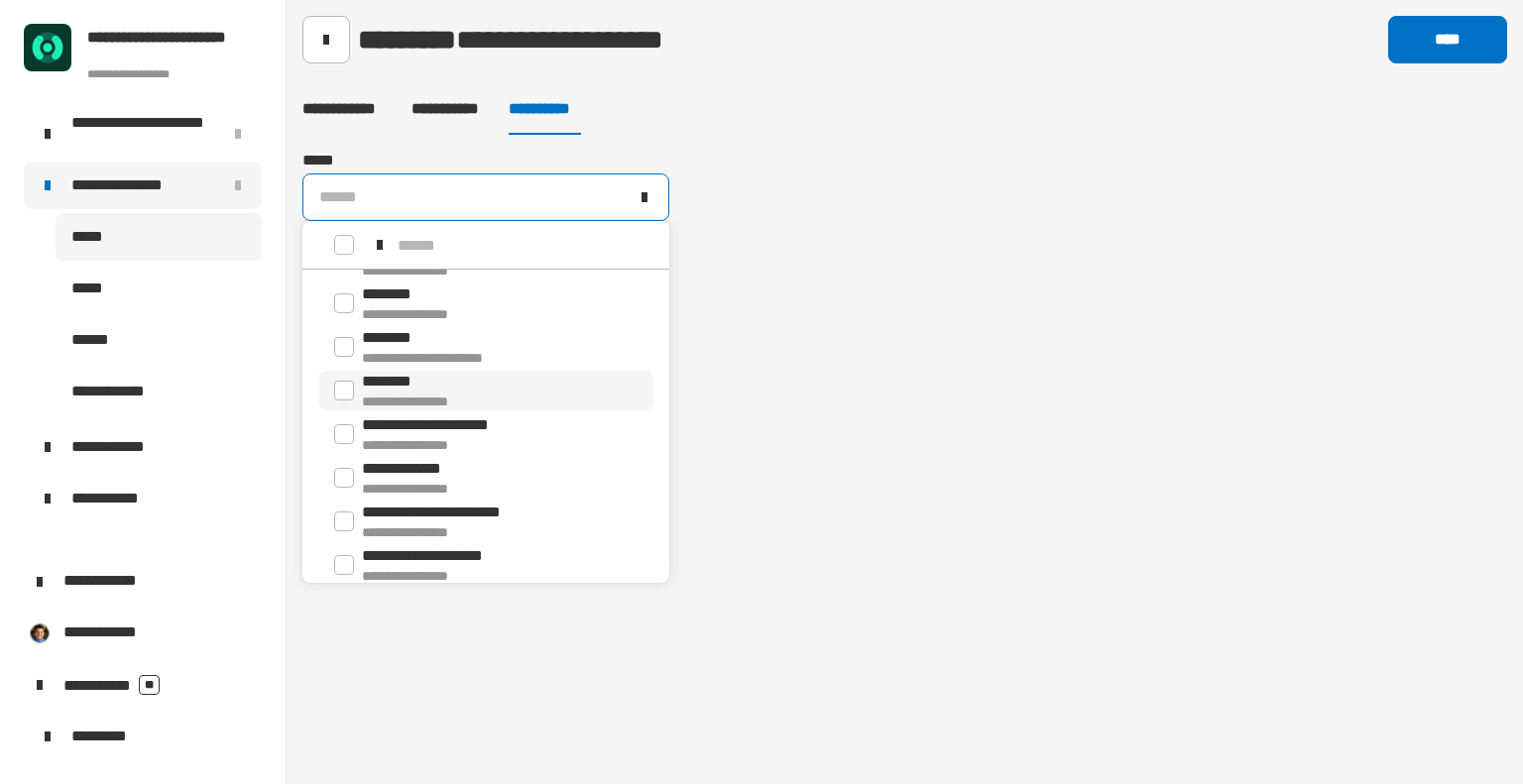 scroll, scrollTop: 411, scrollLeft: 0, axis: vertical 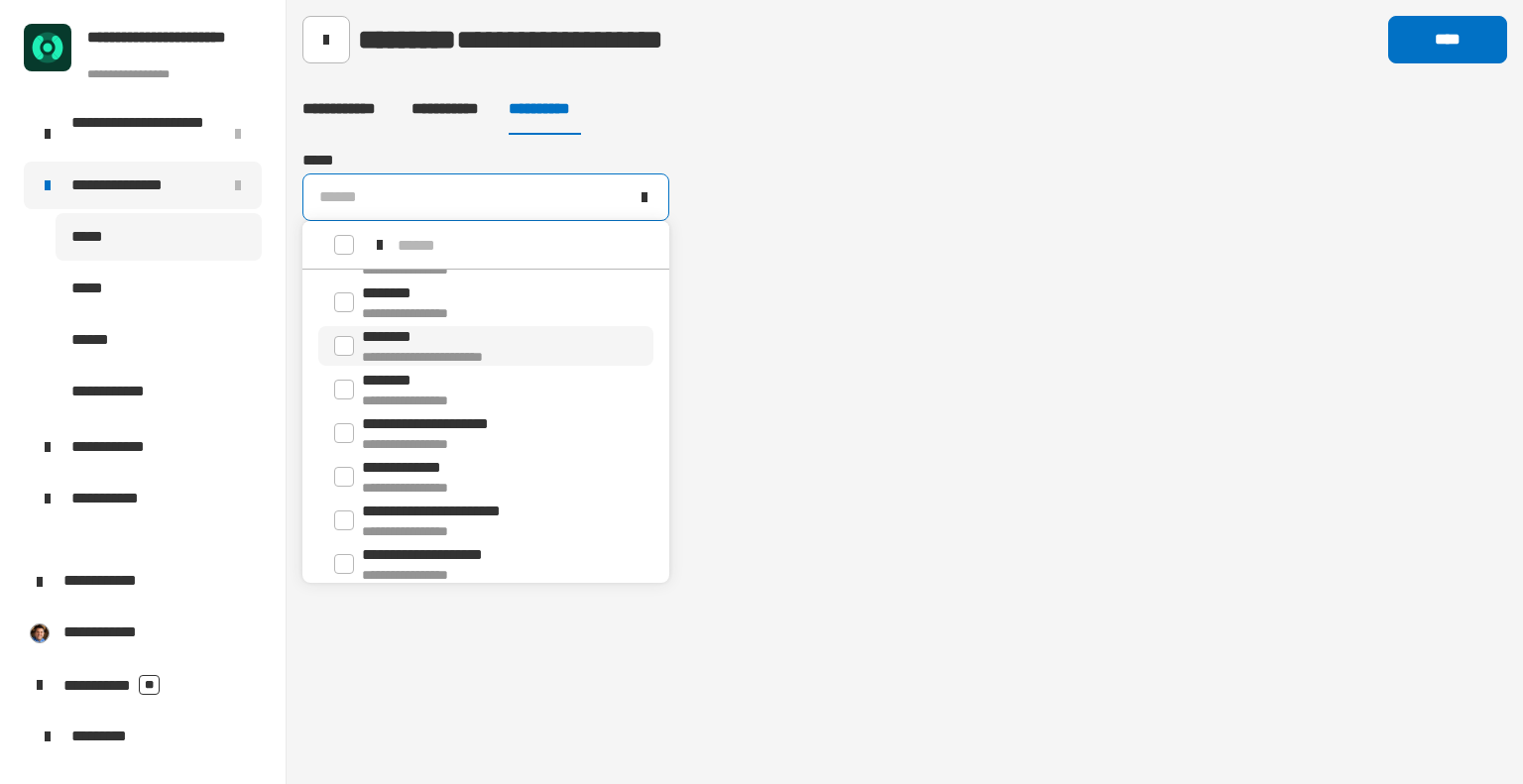 click on "**********" at bounding box center [486, 346] 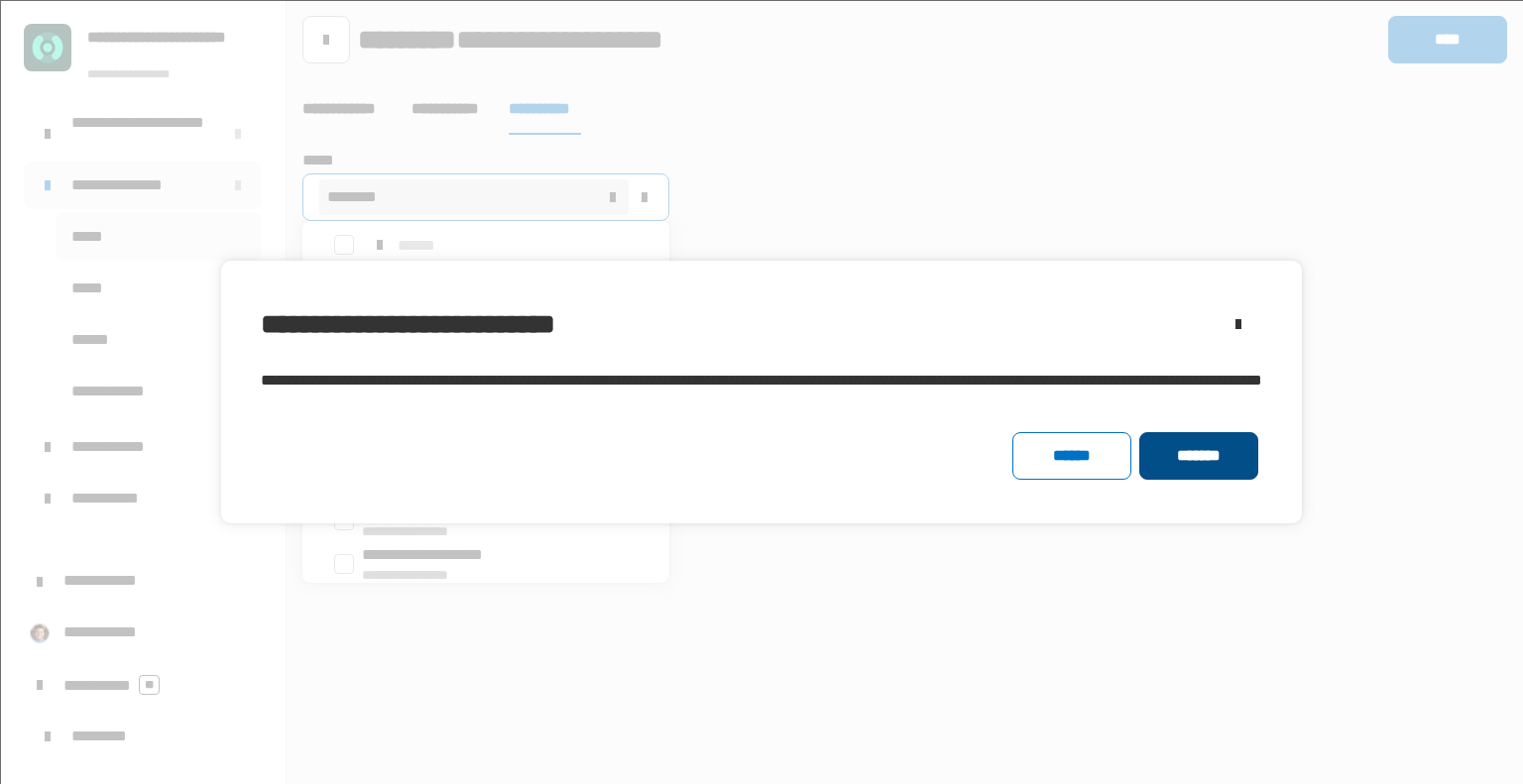 click on "*******" 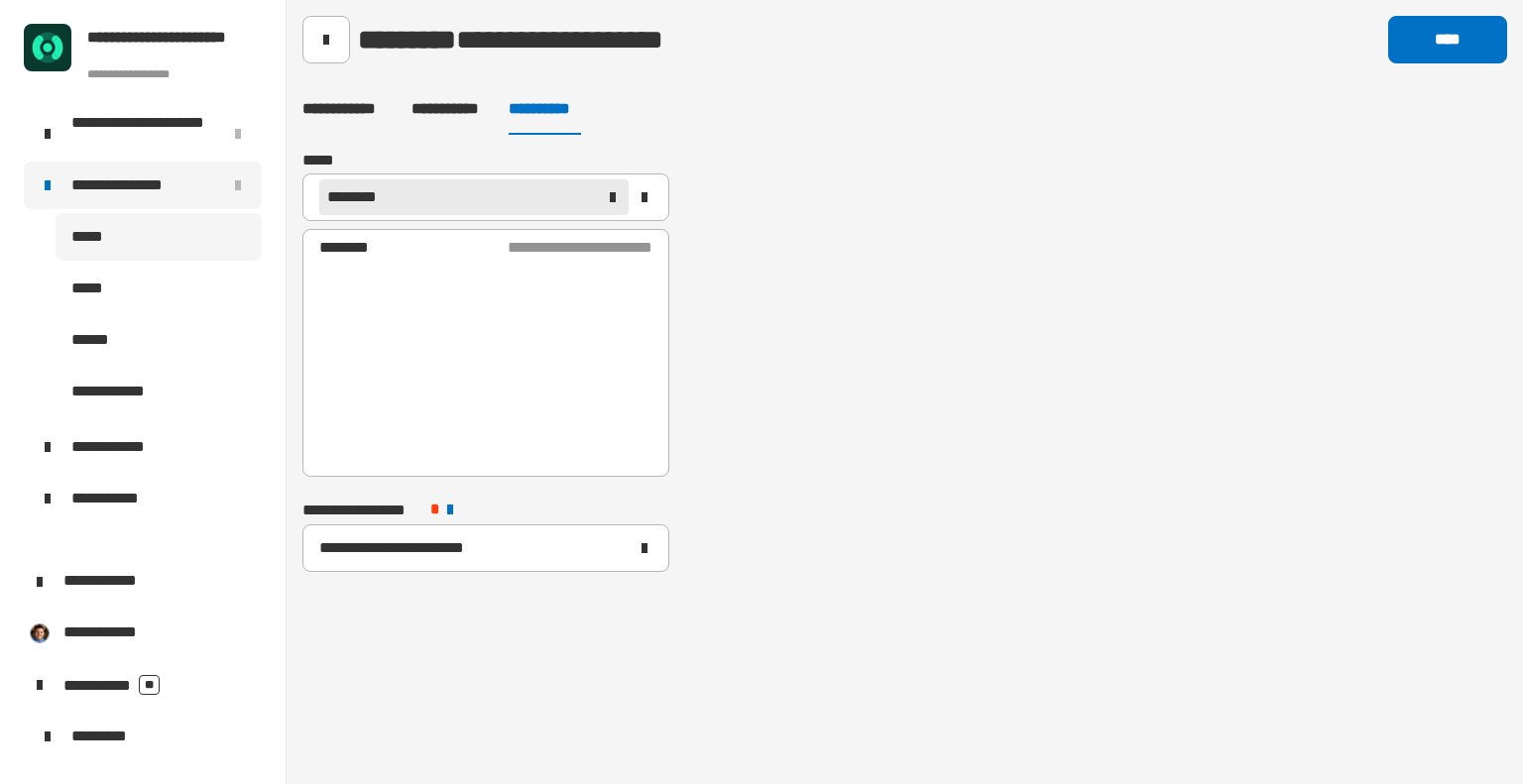 click on "**********" 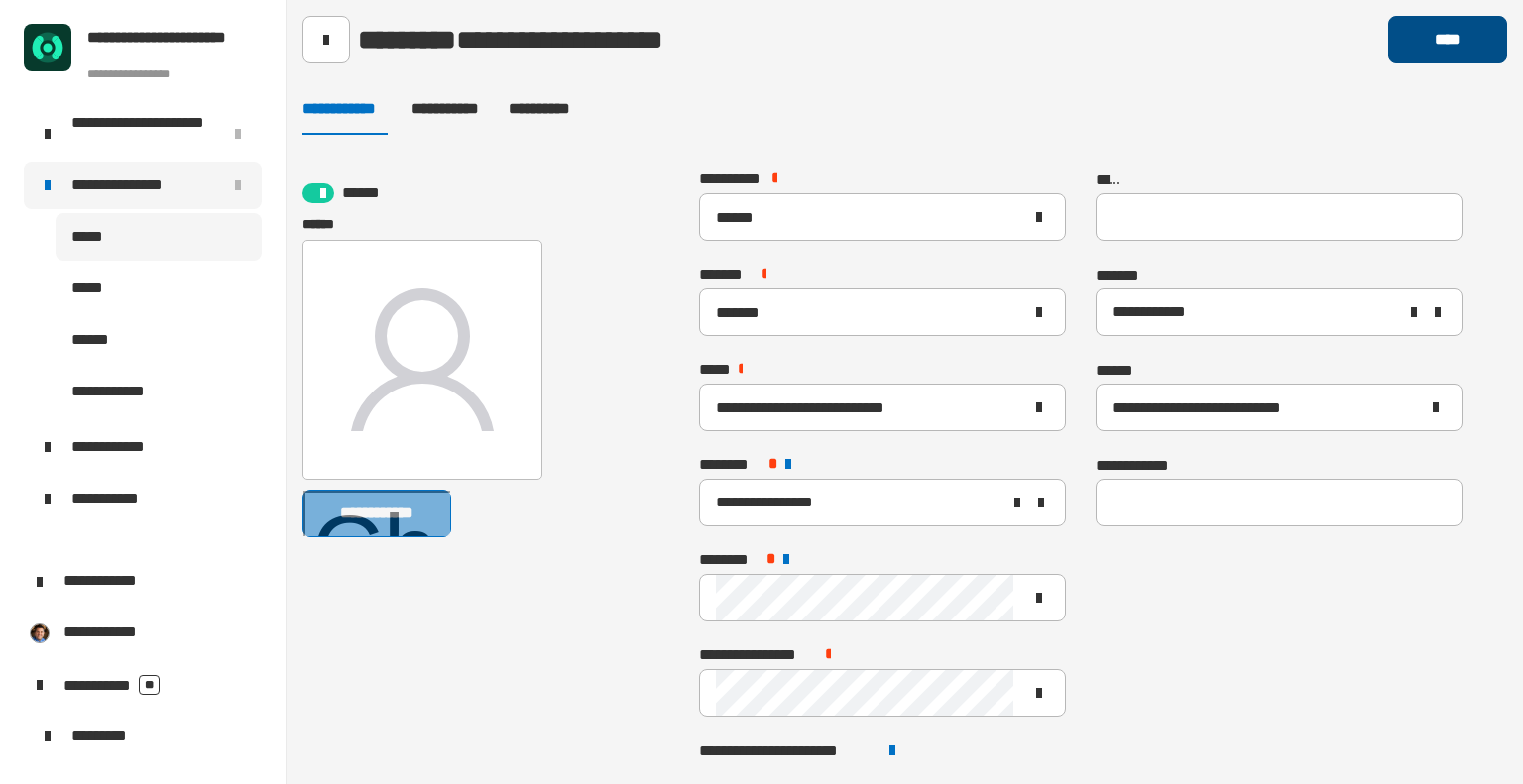 click on "****" 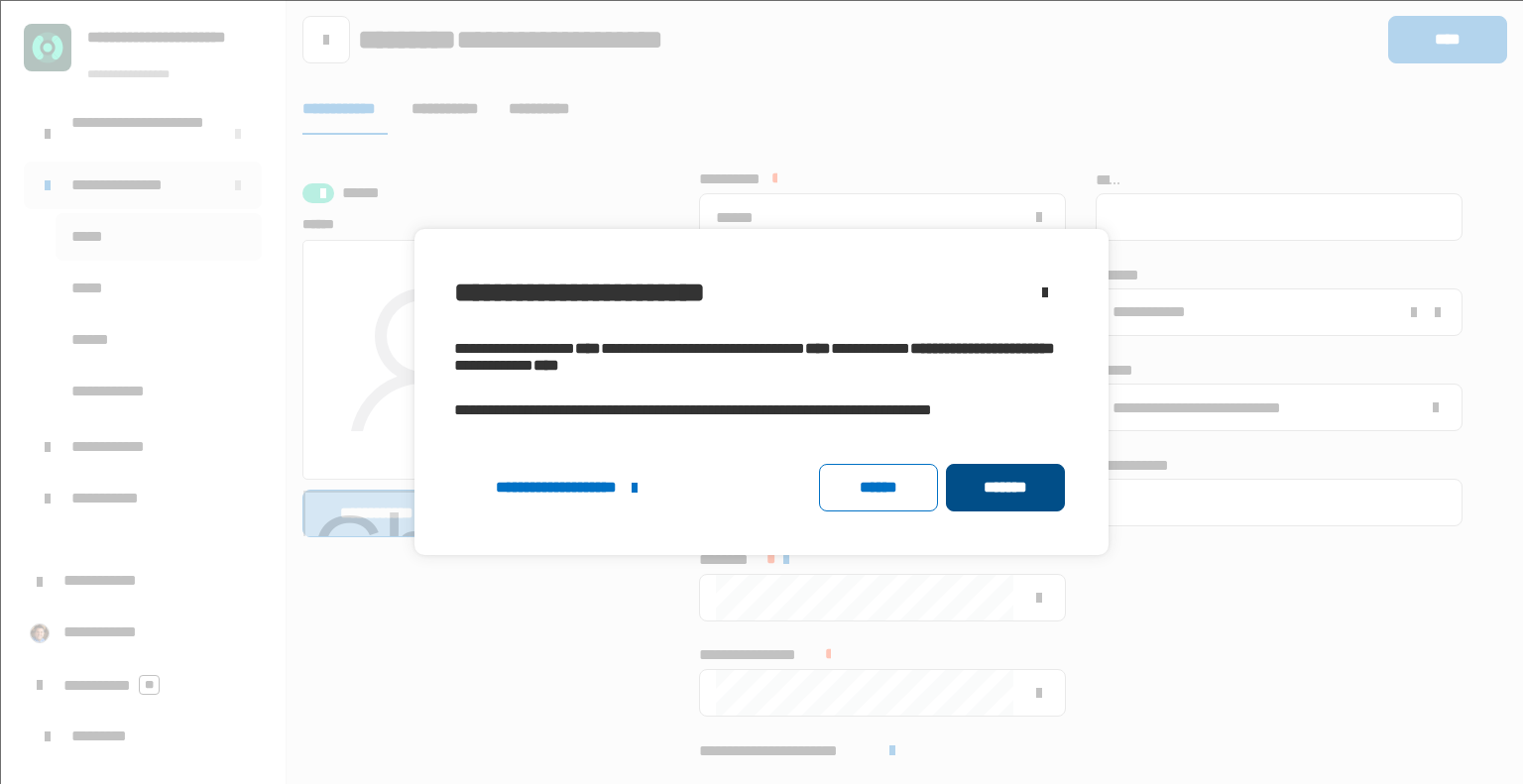 click on "*******" 